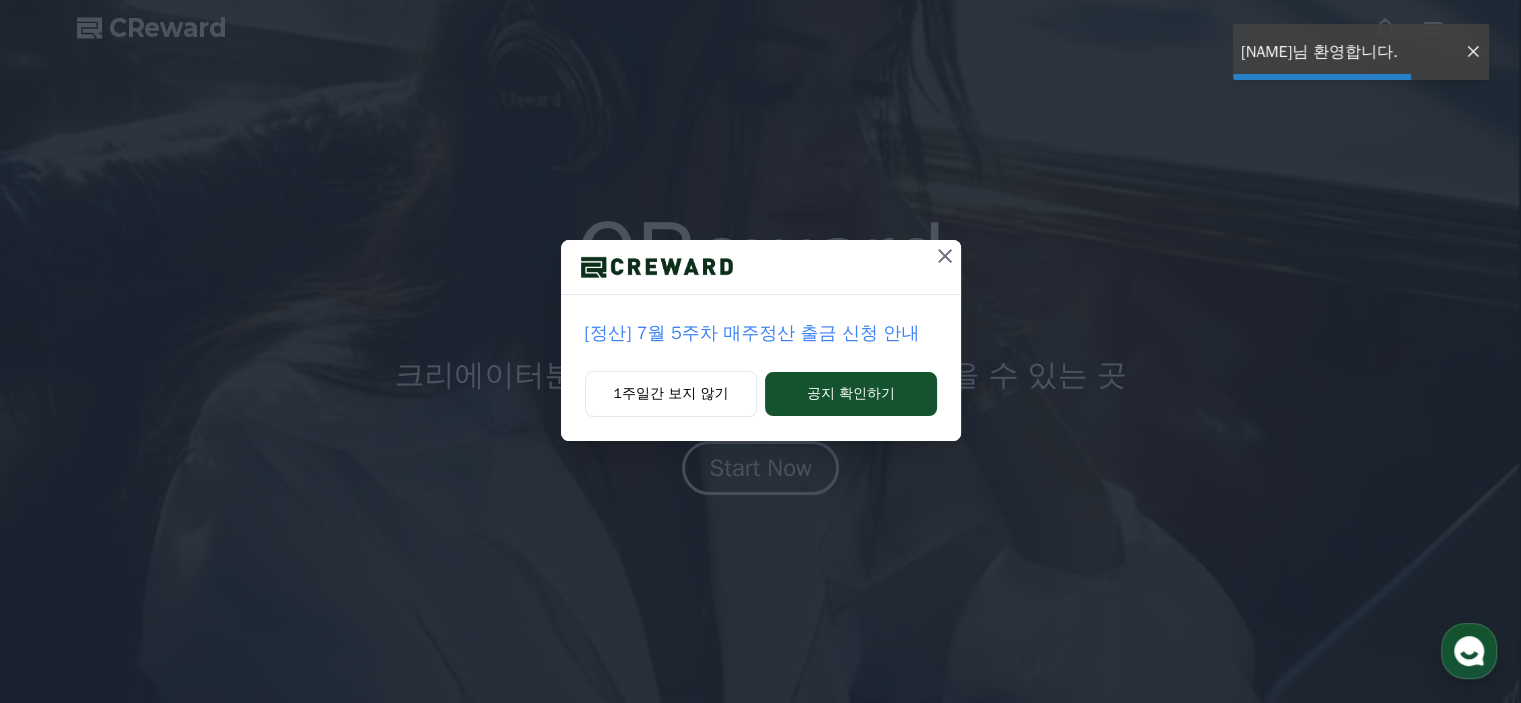 scroll, scrollTop: 0, scrollLeft: 0, axis: both 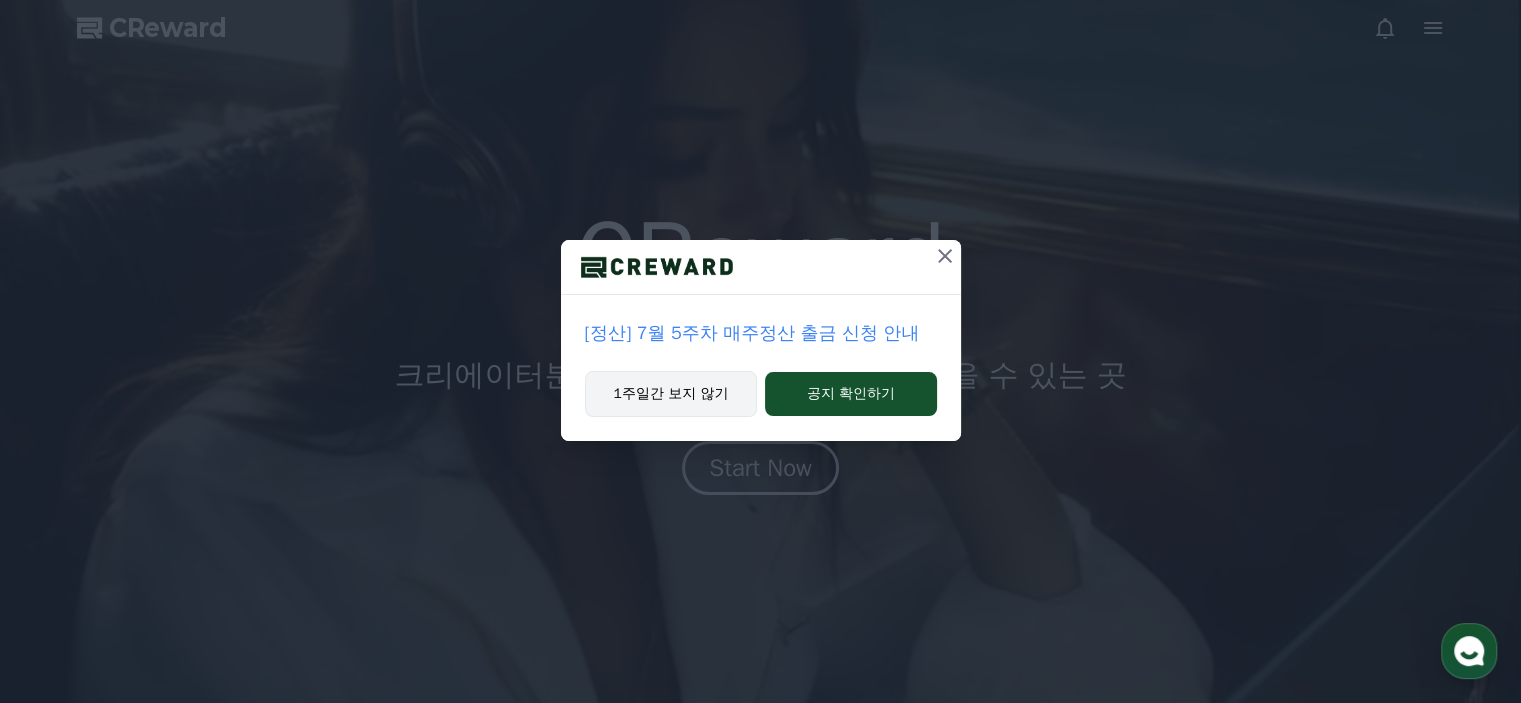 click on "1주일간 보지 않기" at bounding box center [671, 394] 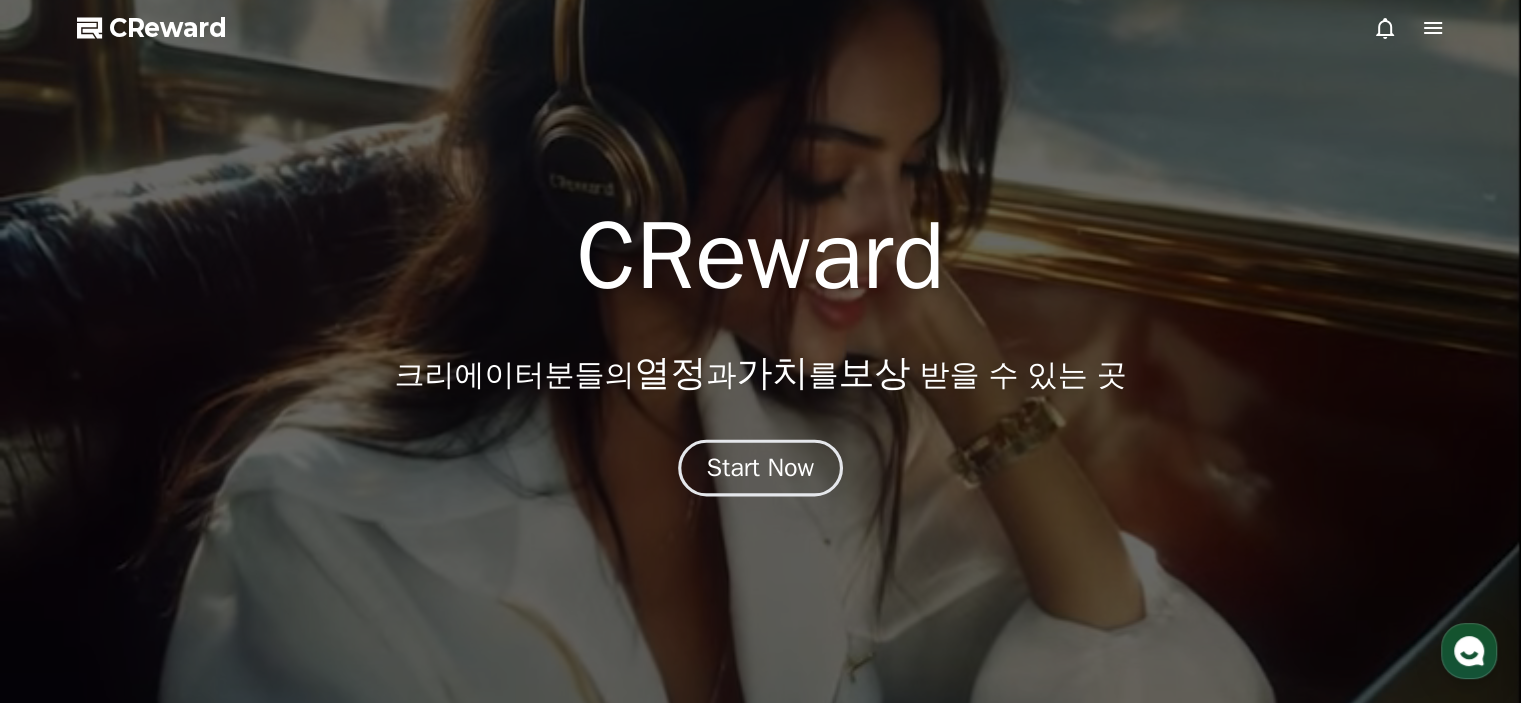 click on "Start Now" at bounding box center (761, 468) 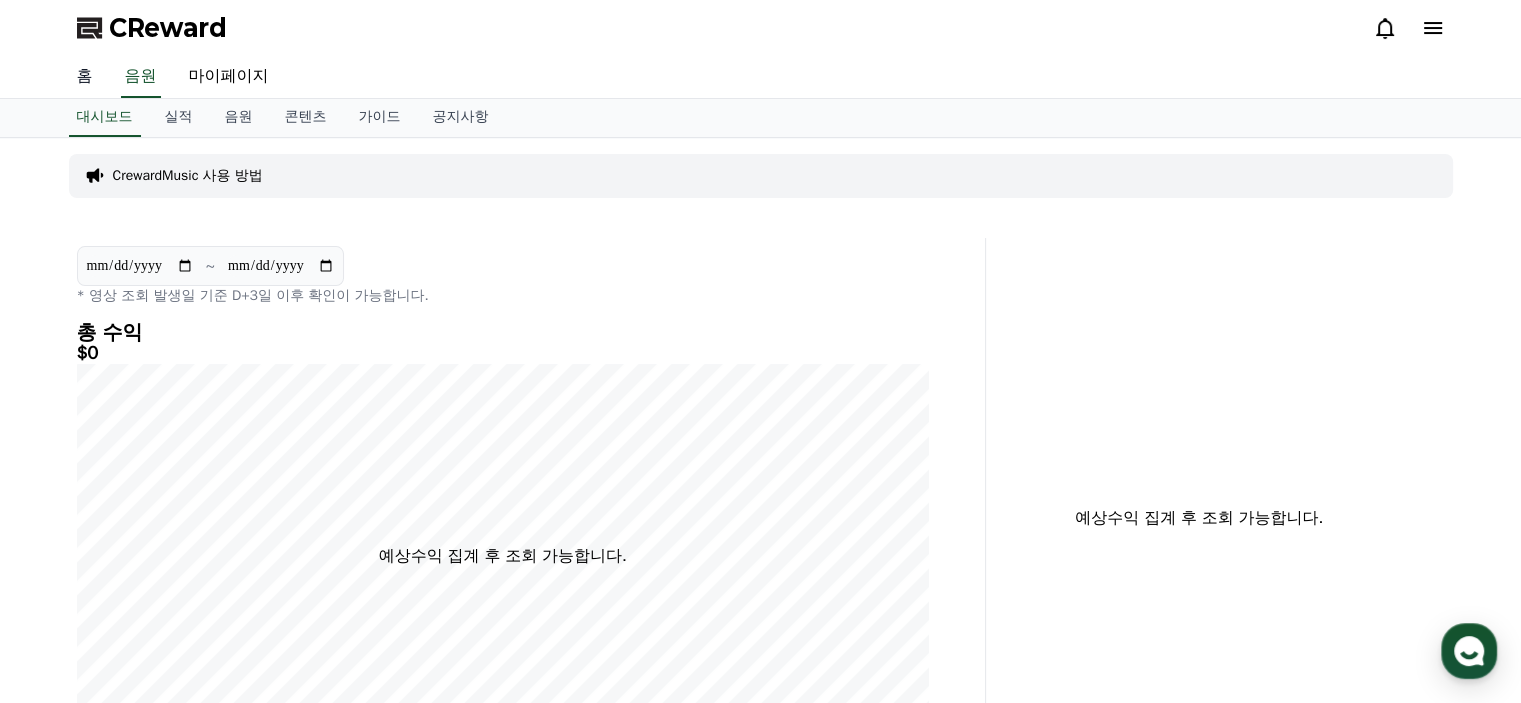click on "홈" at bounding box center [85, 77] 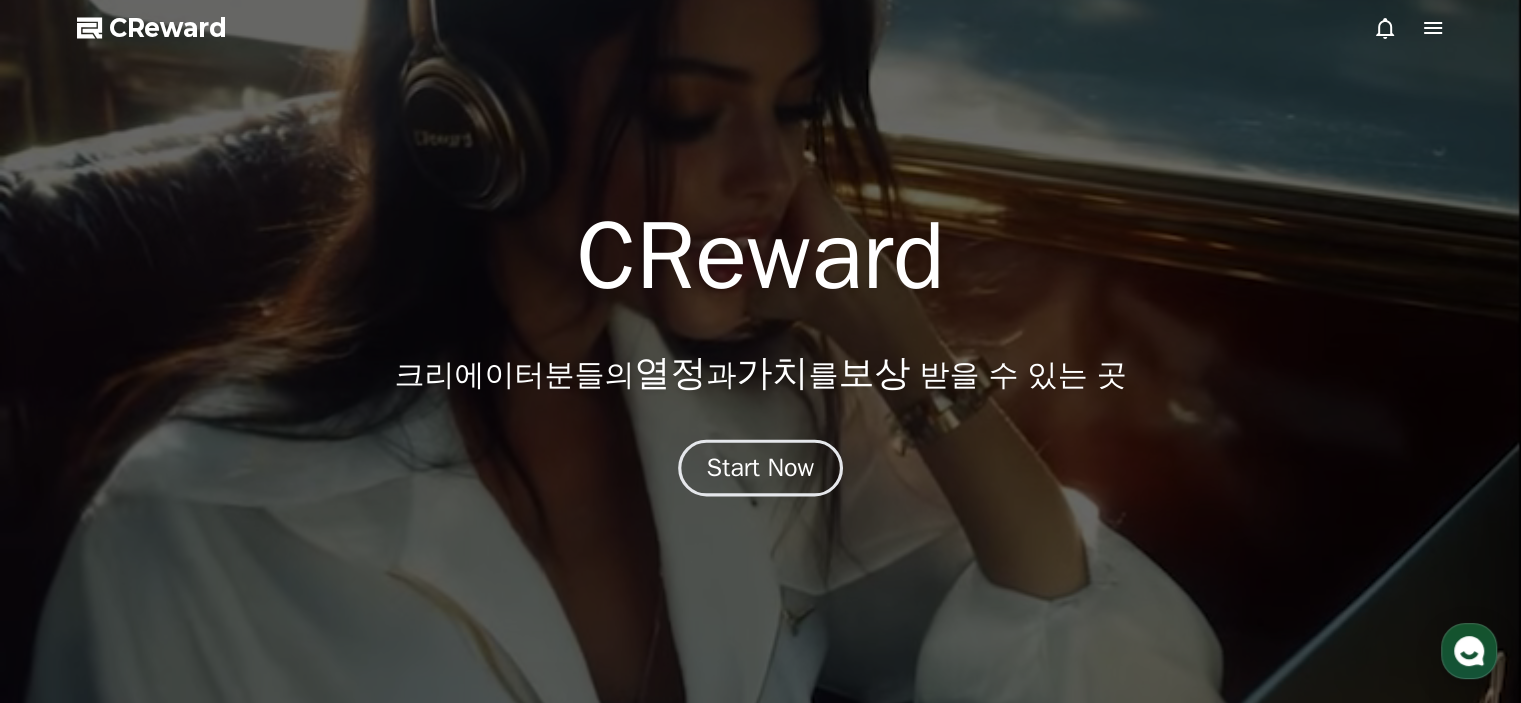 drag, startPoint x: 766, startPoint y: 477, endPoint x: 834, endPoint y: 567, distance: 112.80071 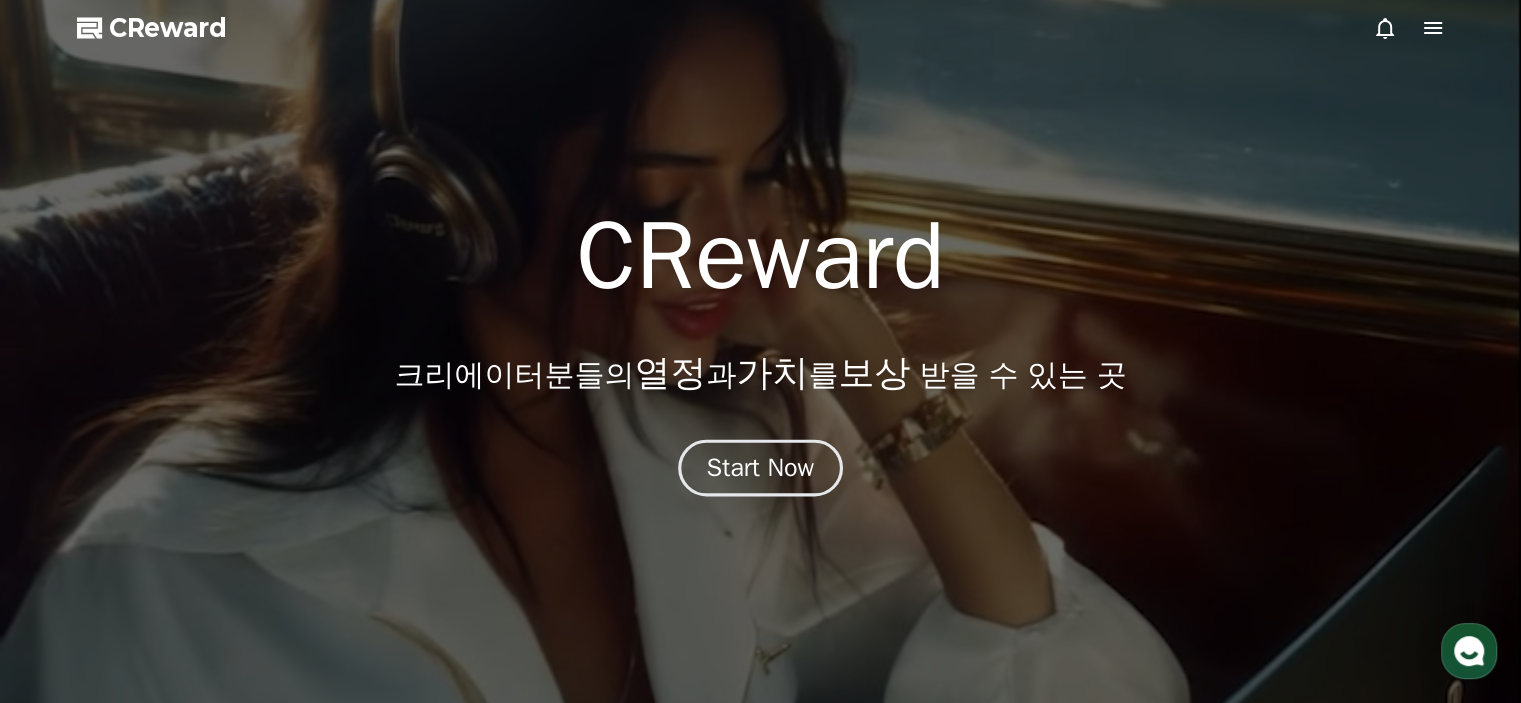click on "Start Now" at bounding box center (761, 468) 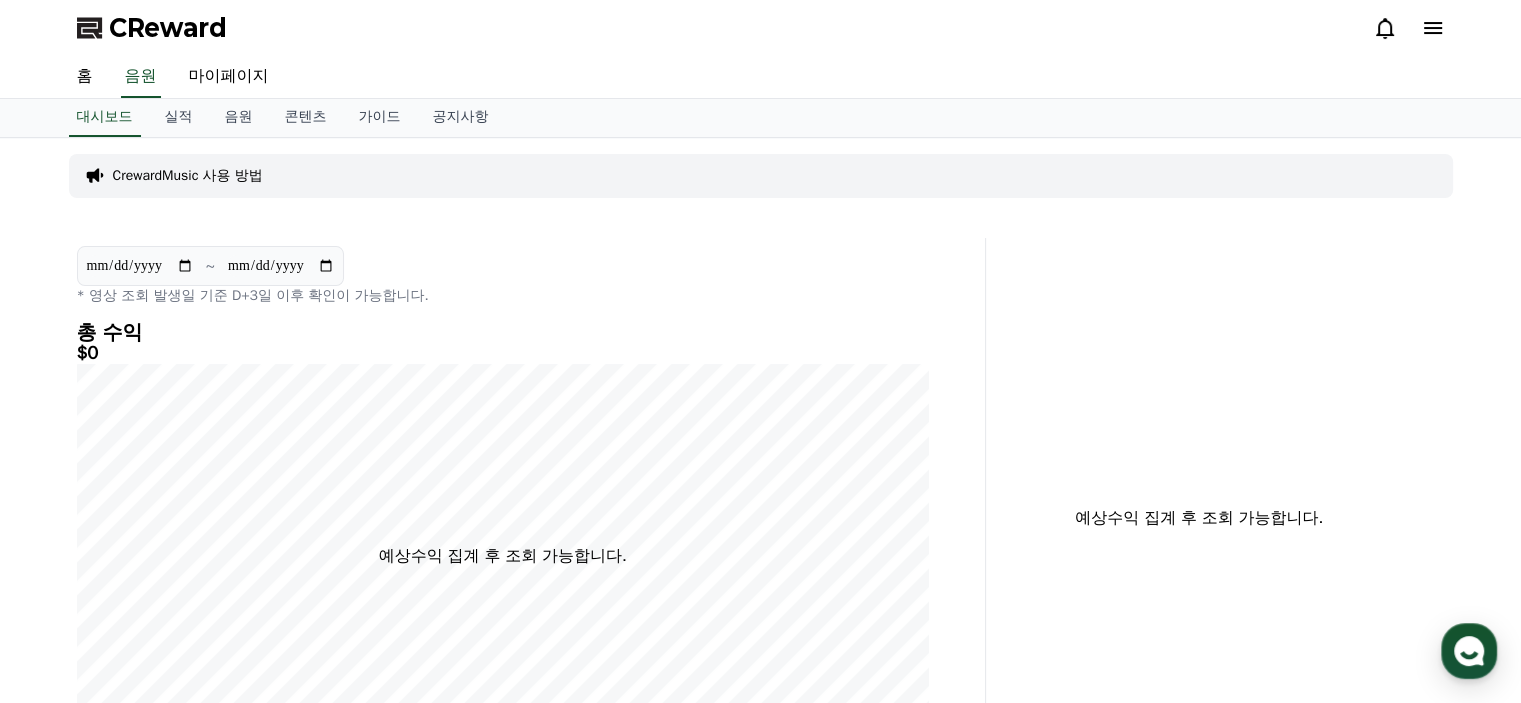 drag, startPoint x: 1028, startPoint y: 419, endPoint x: 956, endPoint y: 375, distance: 84.38009 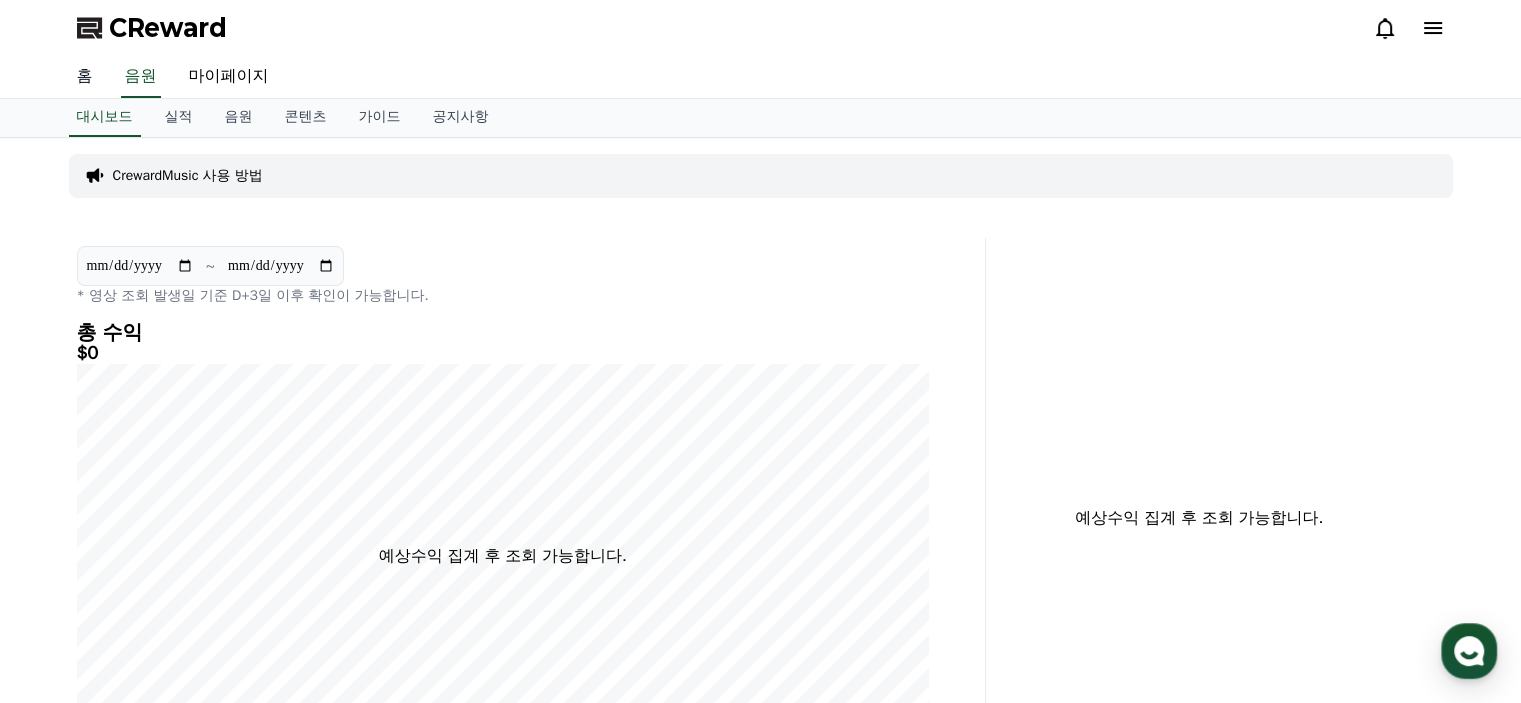 click on "홈" at bounding box center (85, 77) 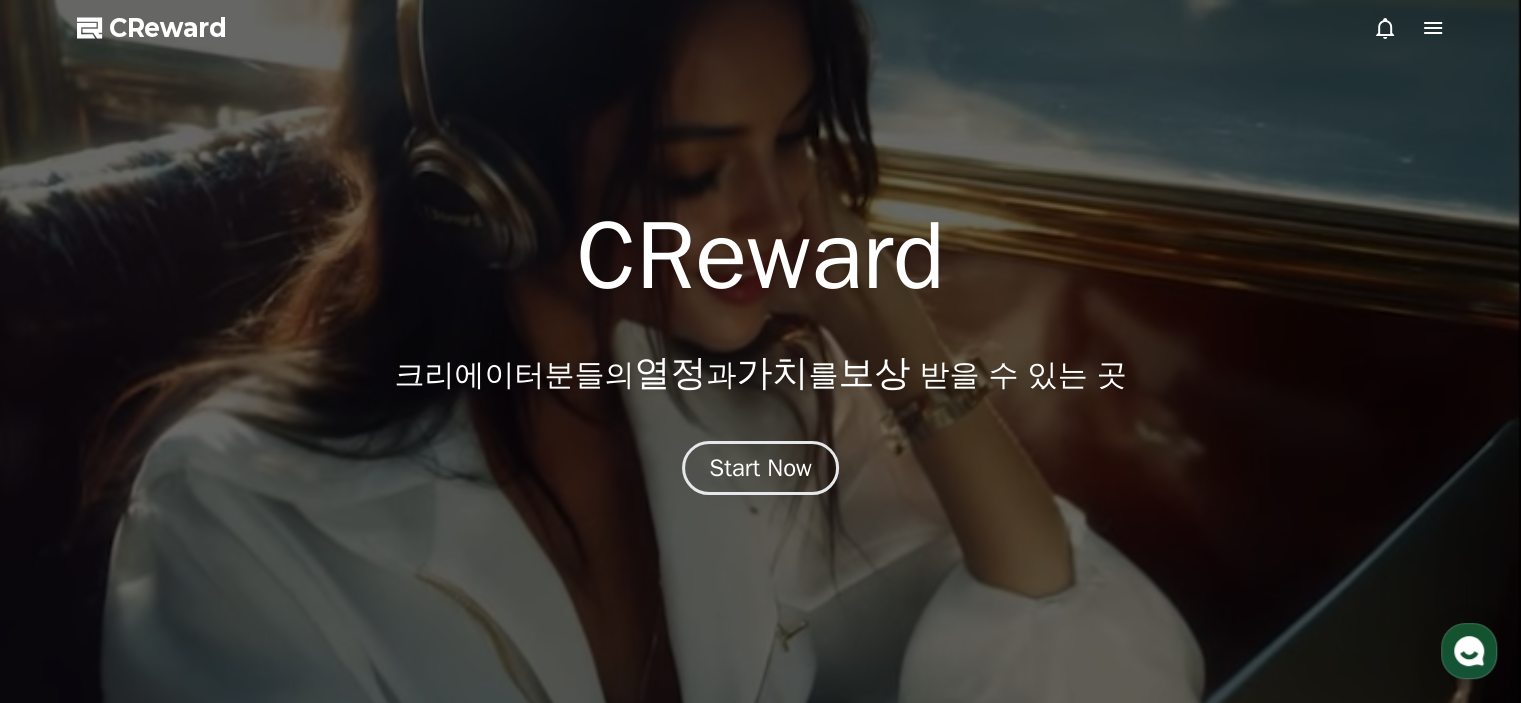 click 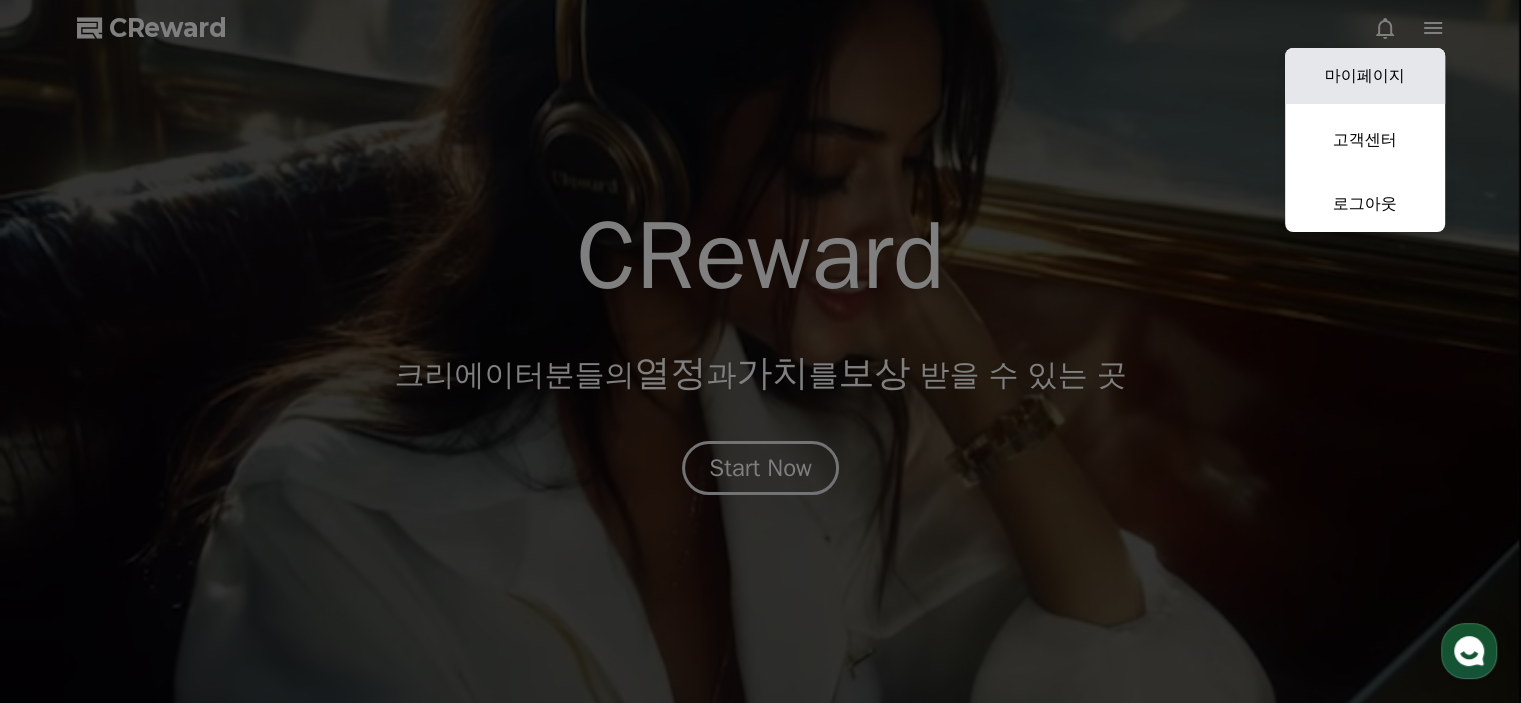 click on "마이페이지" at bounding box center [1365, 76] 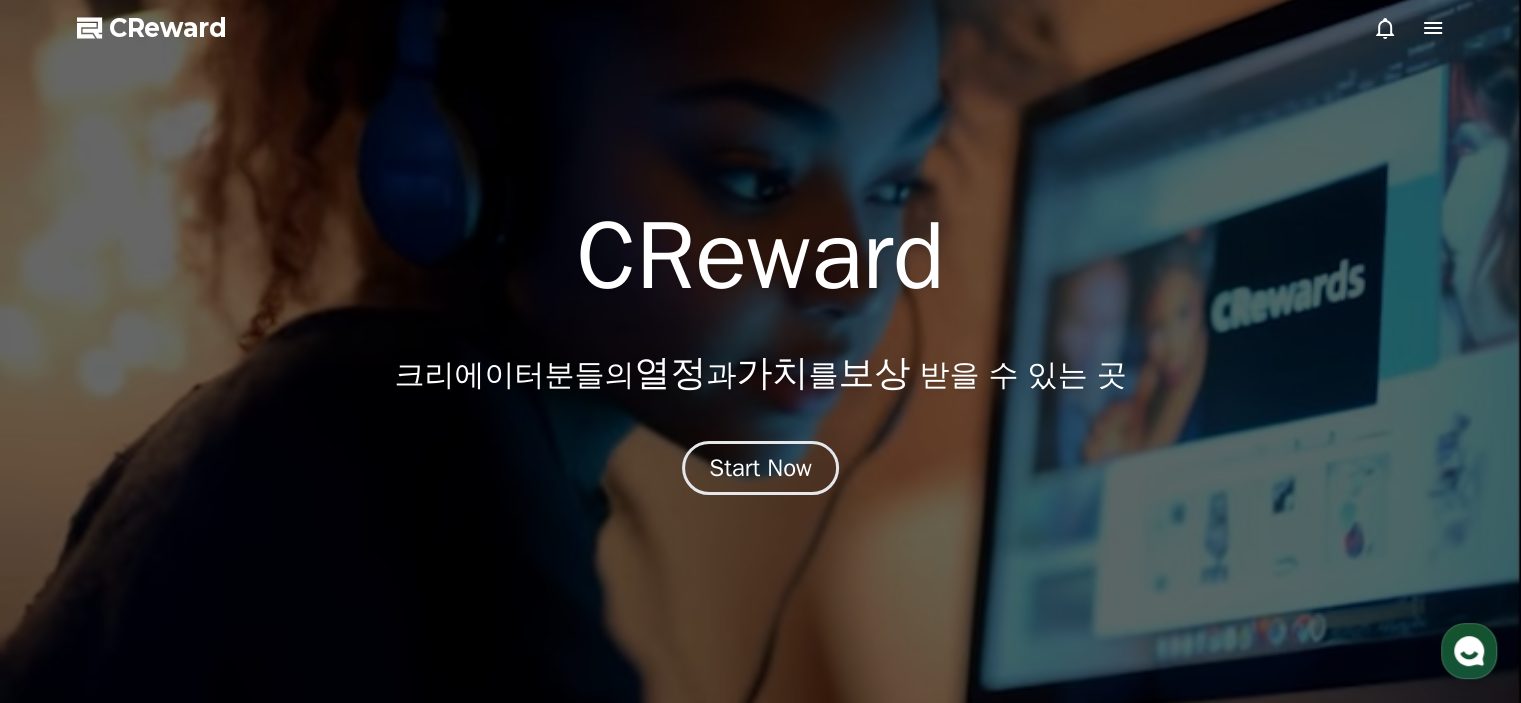 select on "**********" 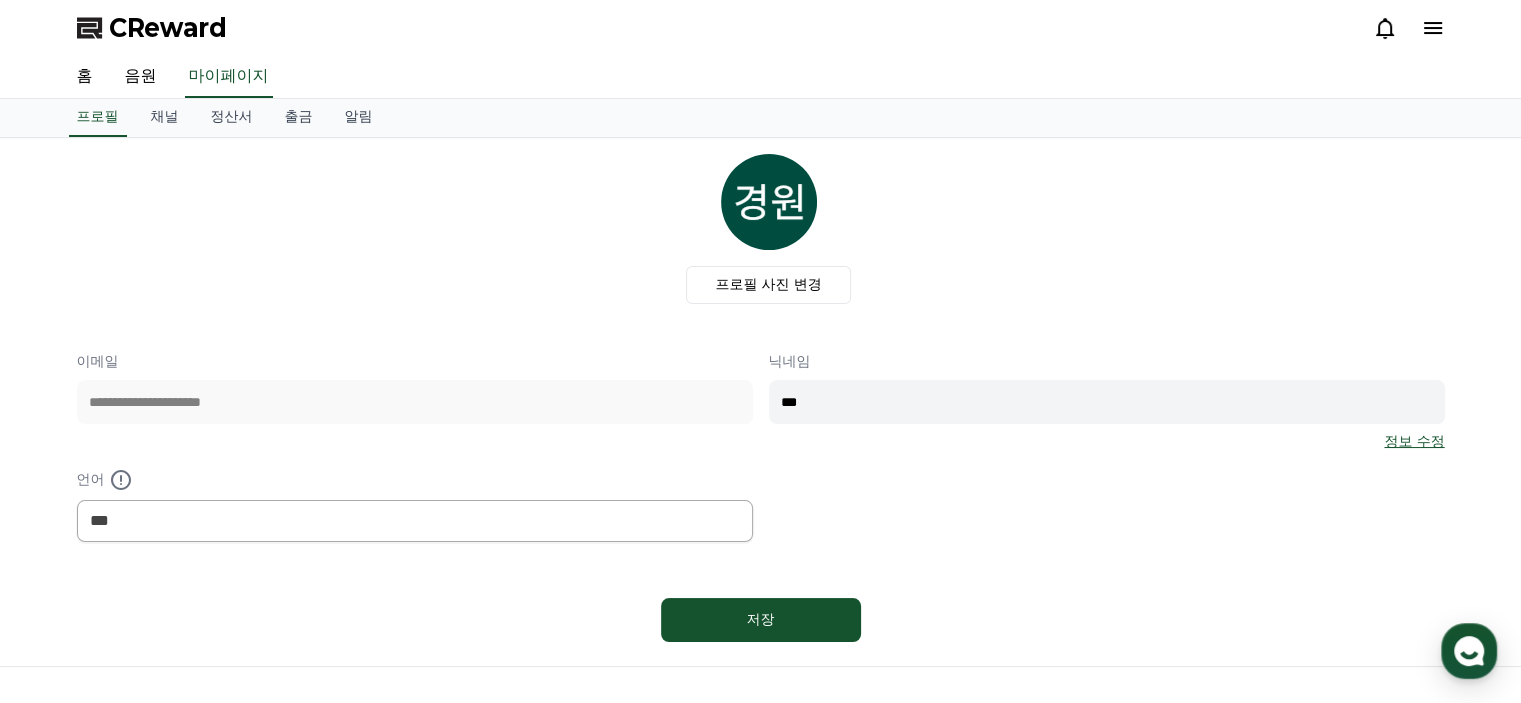 click on "정보 수정" at bounding box center (1414, 442) 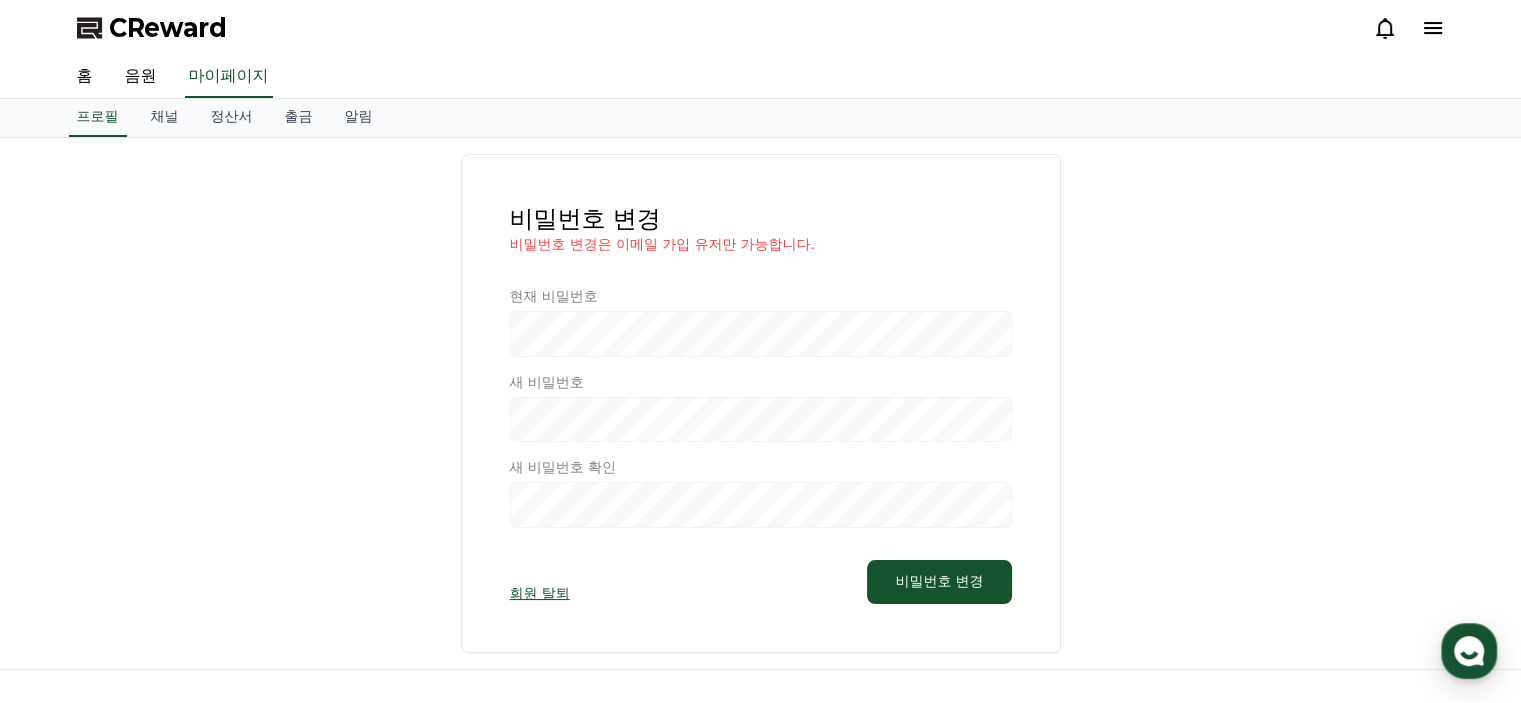 select on "**********" 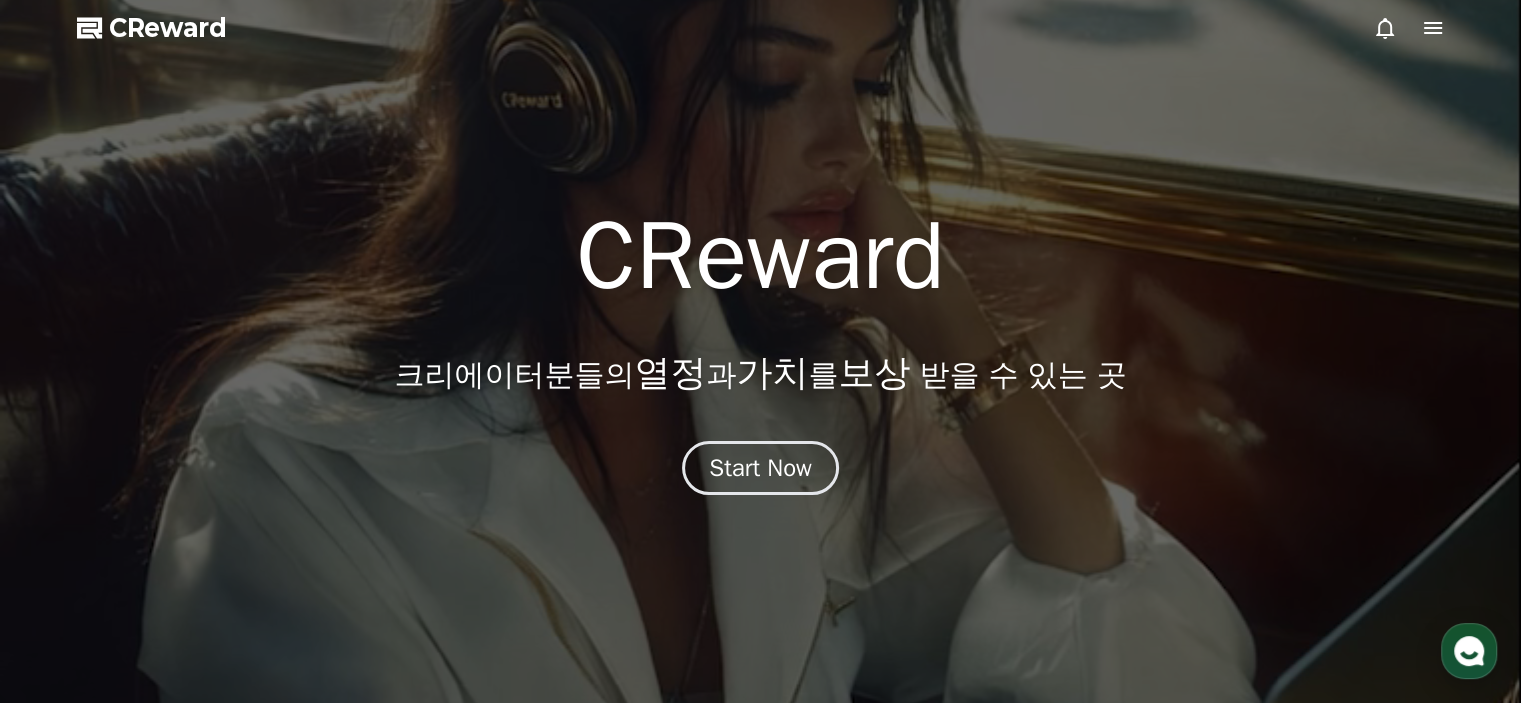 scroll, scrollTop: 0, scrollLeft: 0, axis: both 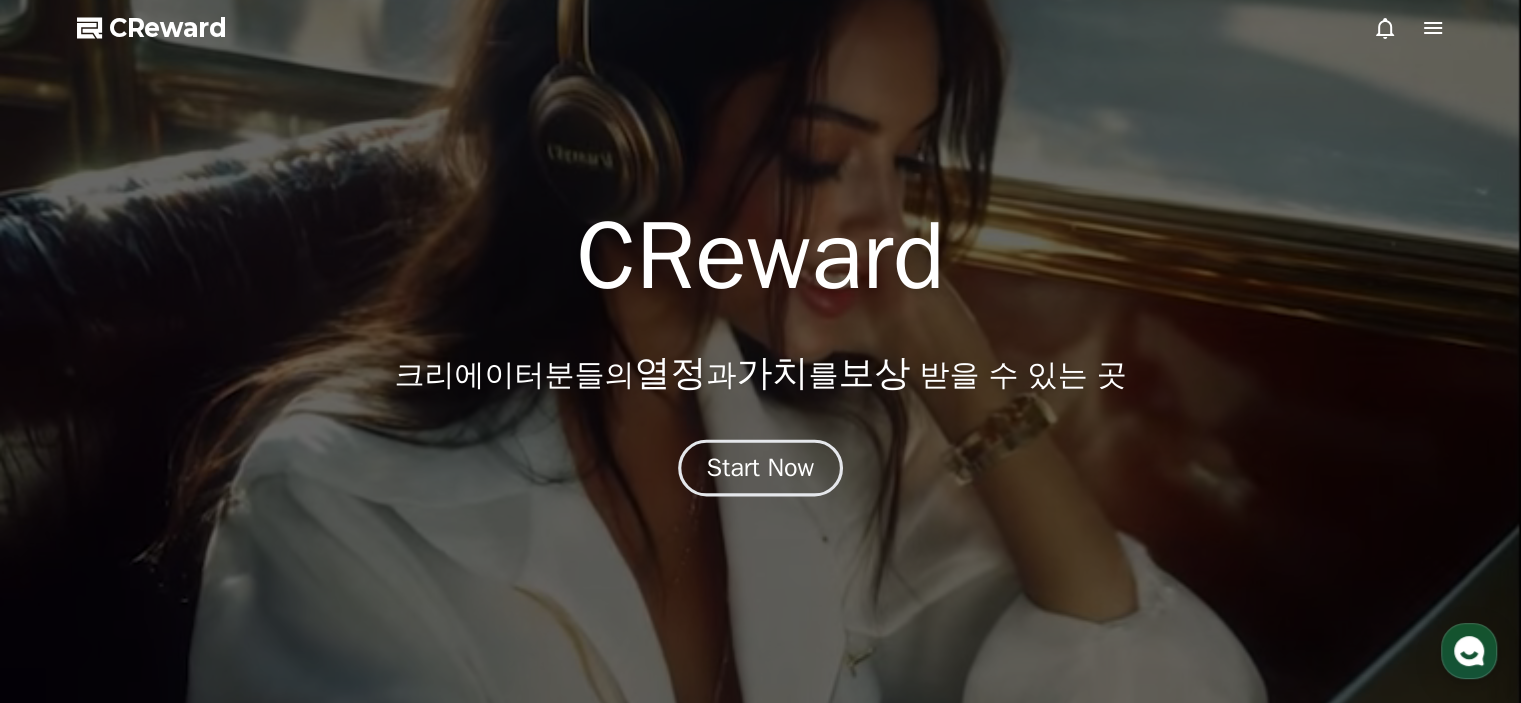 click on "Start Now" at bounding box center [761, 468] 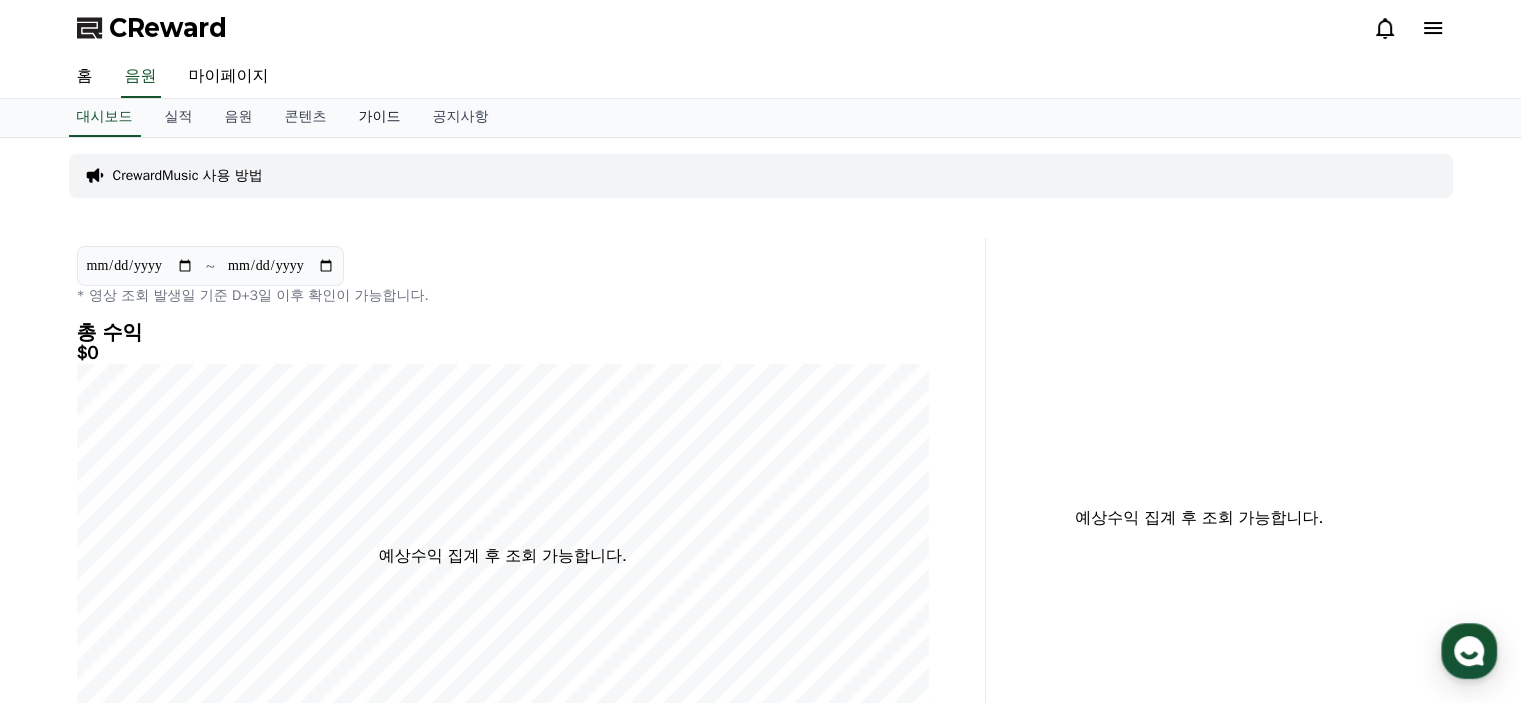 click on "가이드" at bounding box center (380, 118) 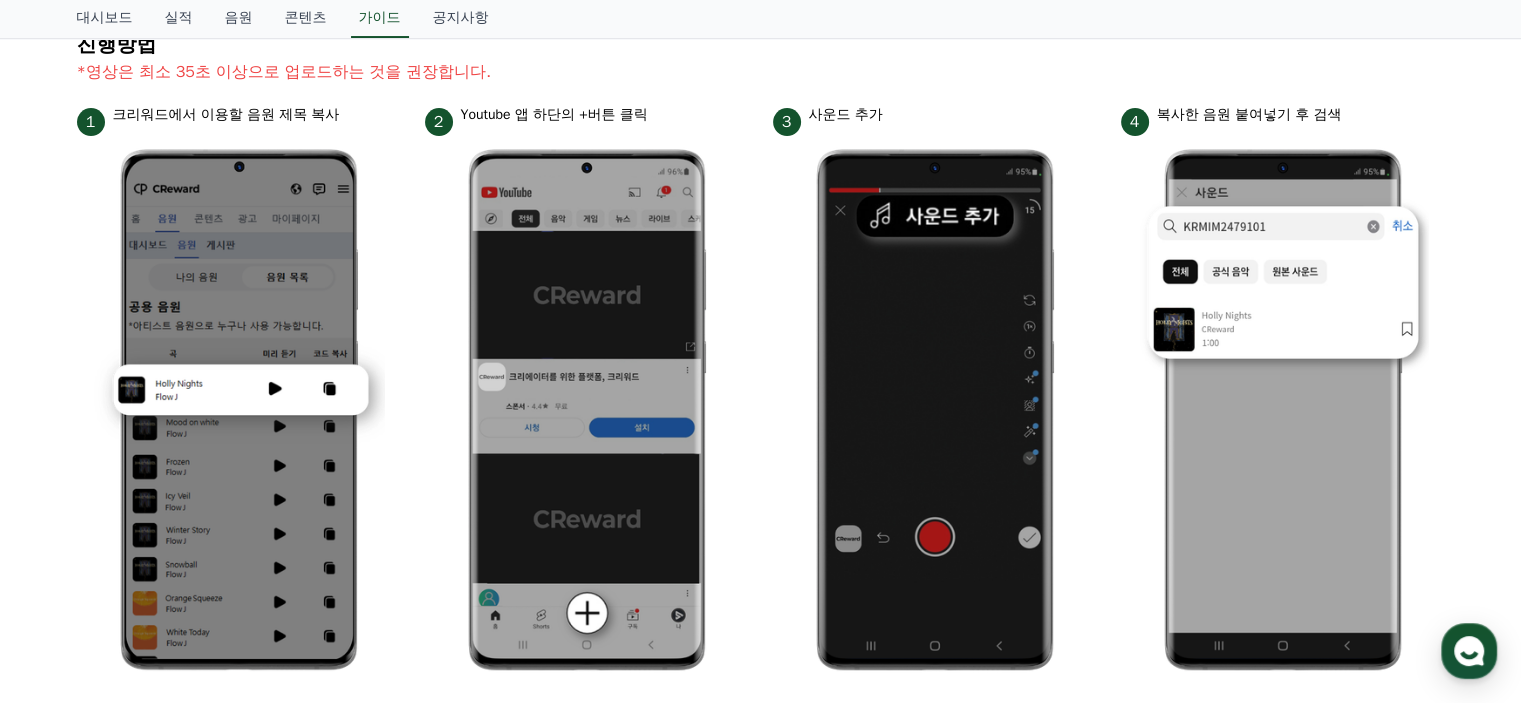 scroll, scrollTop: 200, scrollLeft: 0, axis: vertical 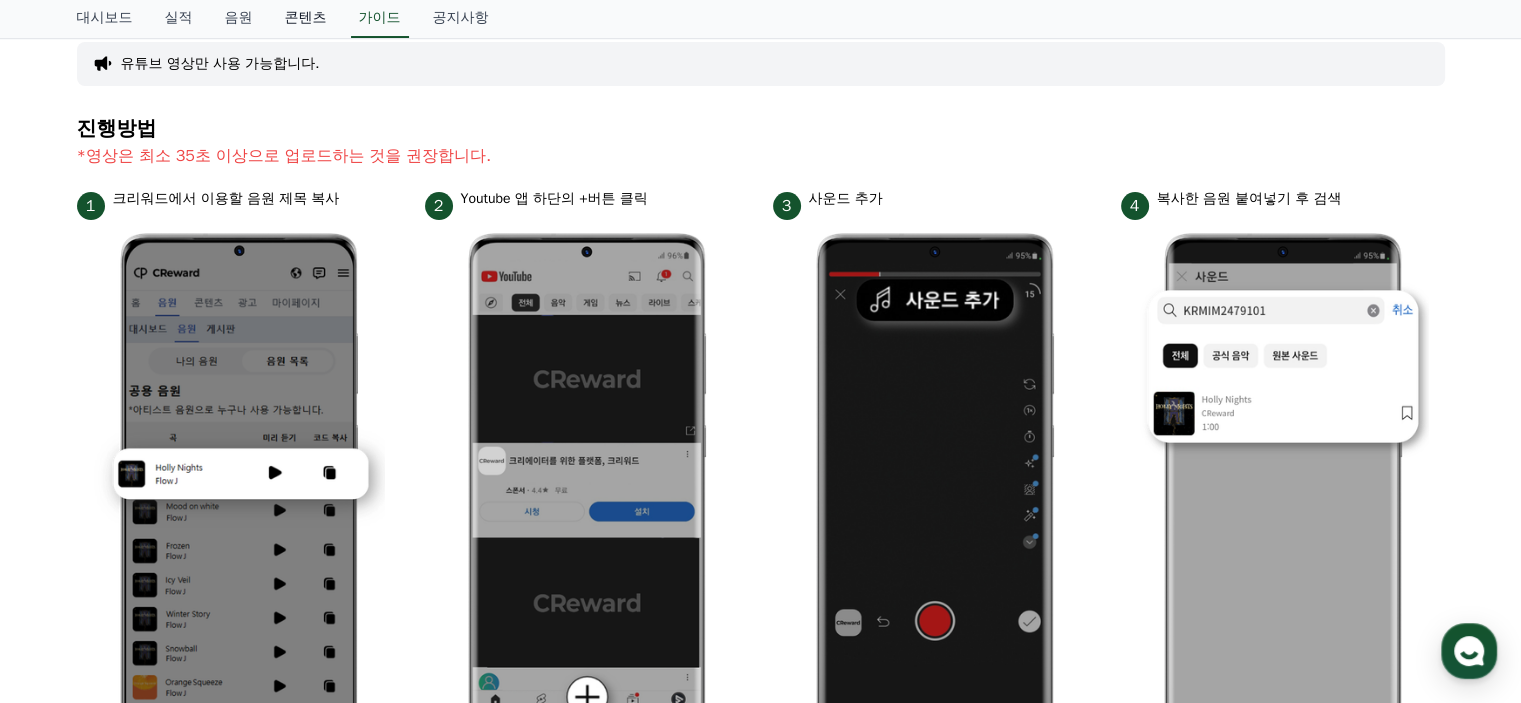 click on "콘텐츠" at bounding box center (306, 19) 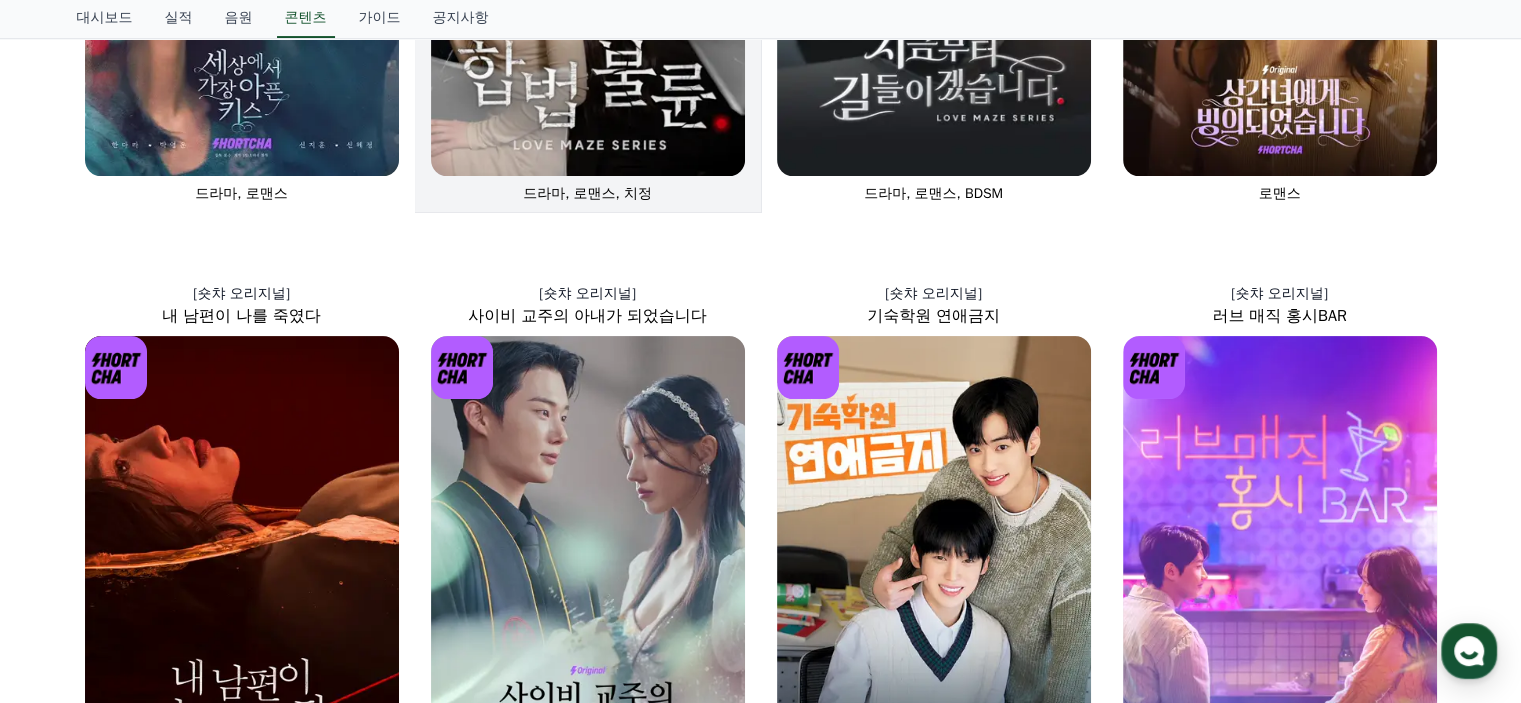 scroll, scrollTop: 700, scrollLeft: 0, axis: vertical 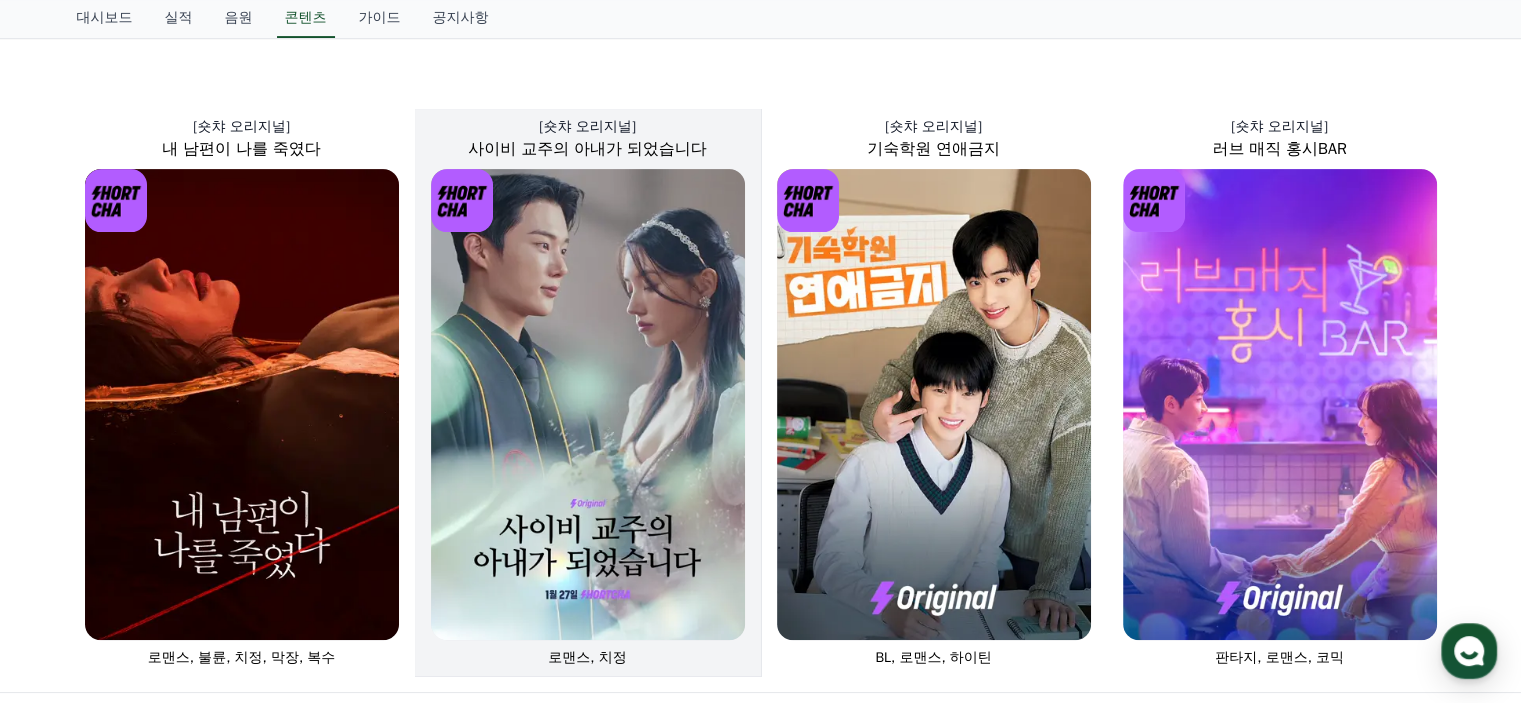 click at bounding box center (588, 404) 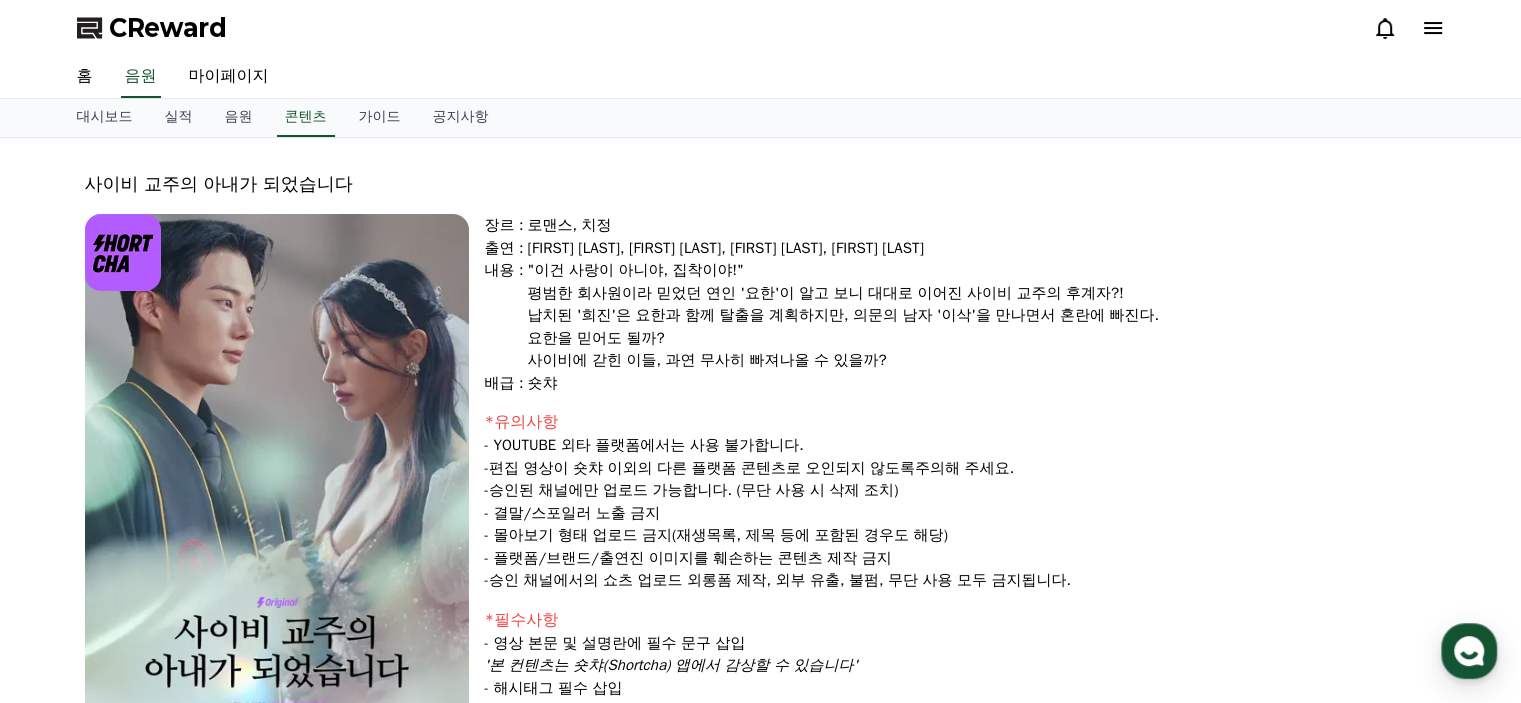 scroll, scrollTop: 300, scrollLeft: 0, axis: vertical 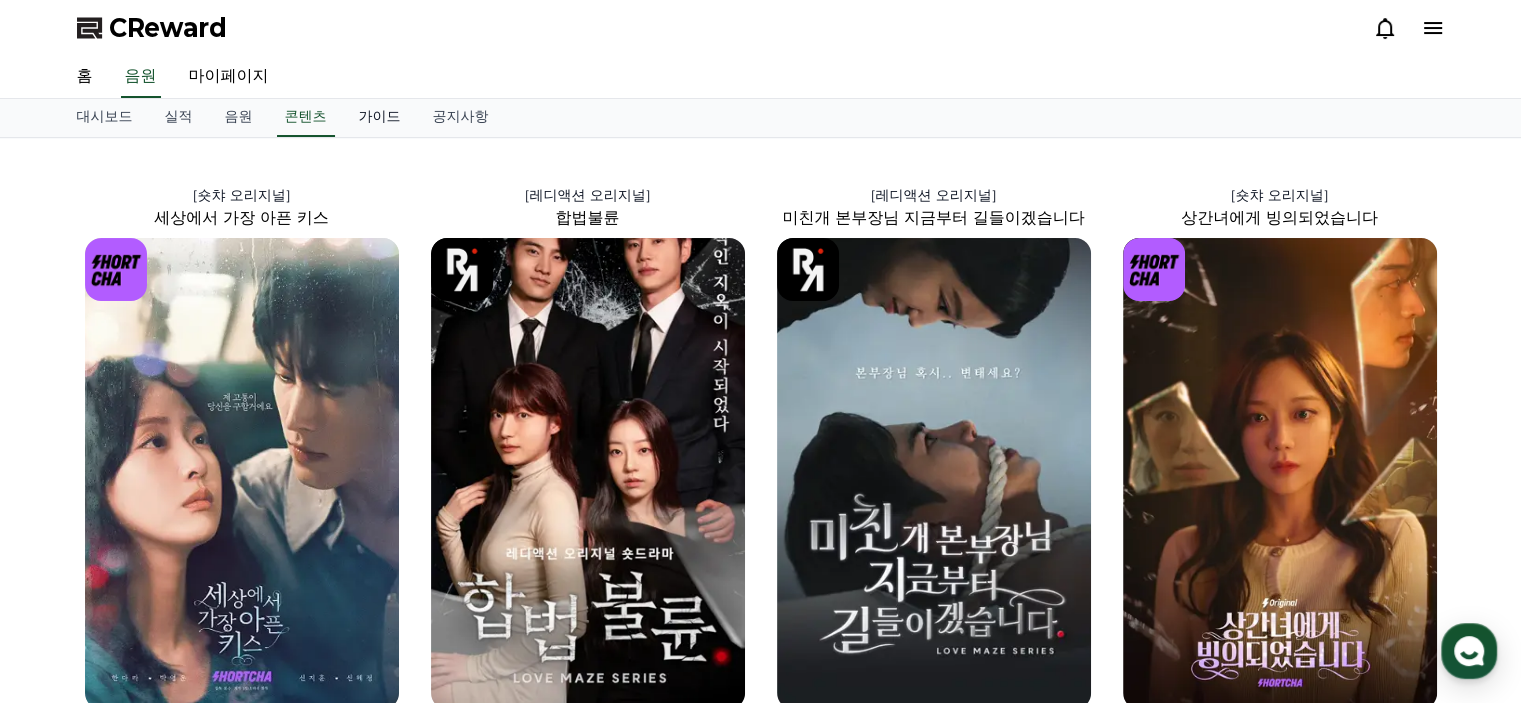 click on "가이드" at bounding box center (380, 118) 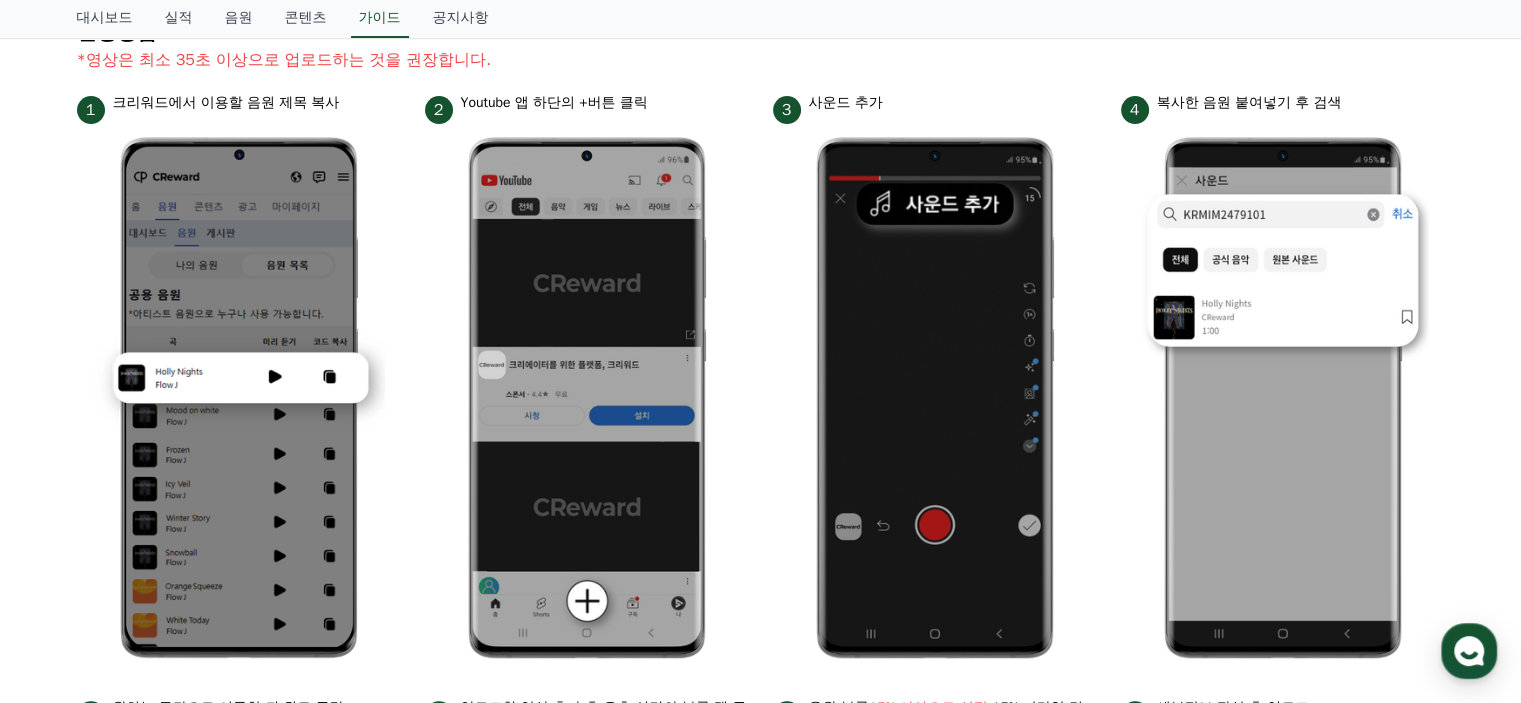 scroll, scrollTop: 0, scrollLeft: 0, axis: both 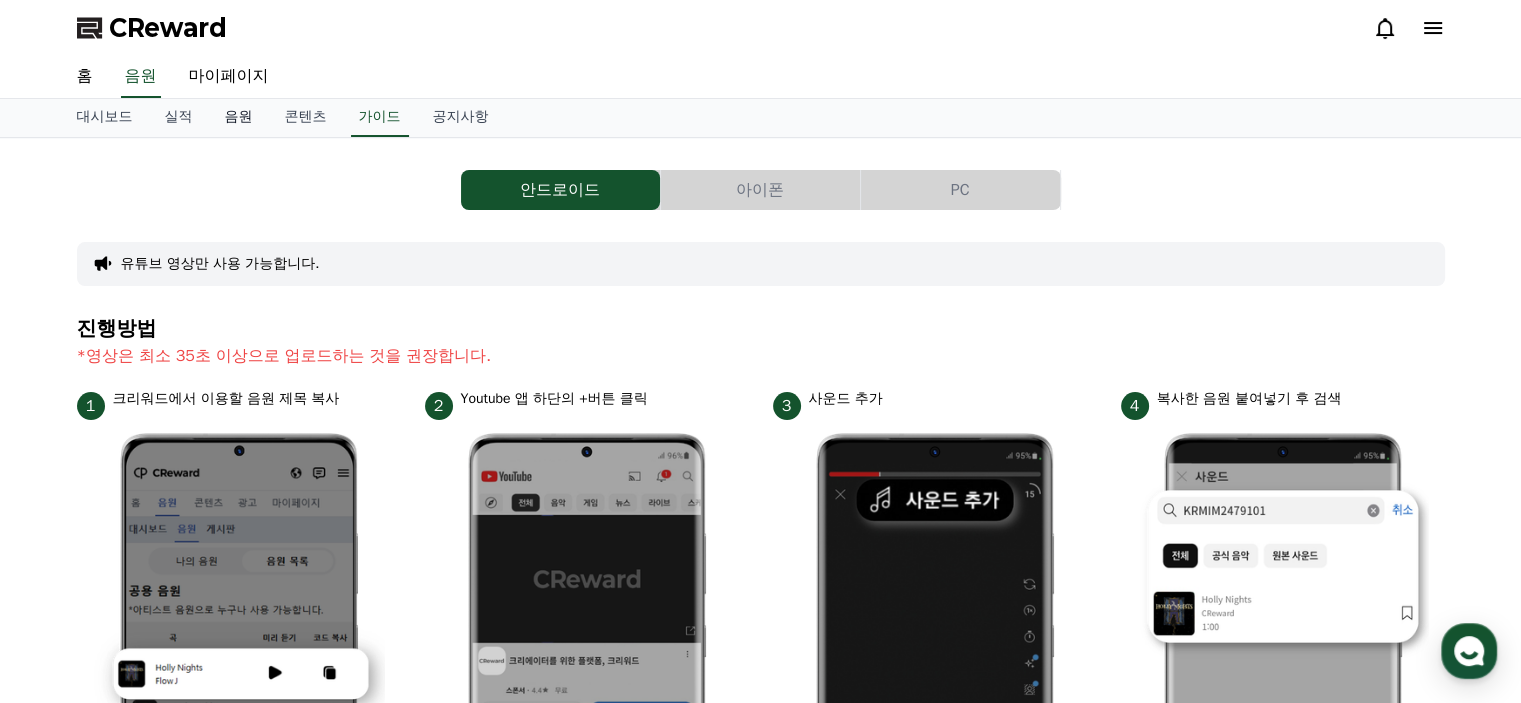 click on "음원" at bounding box center [239, 118] 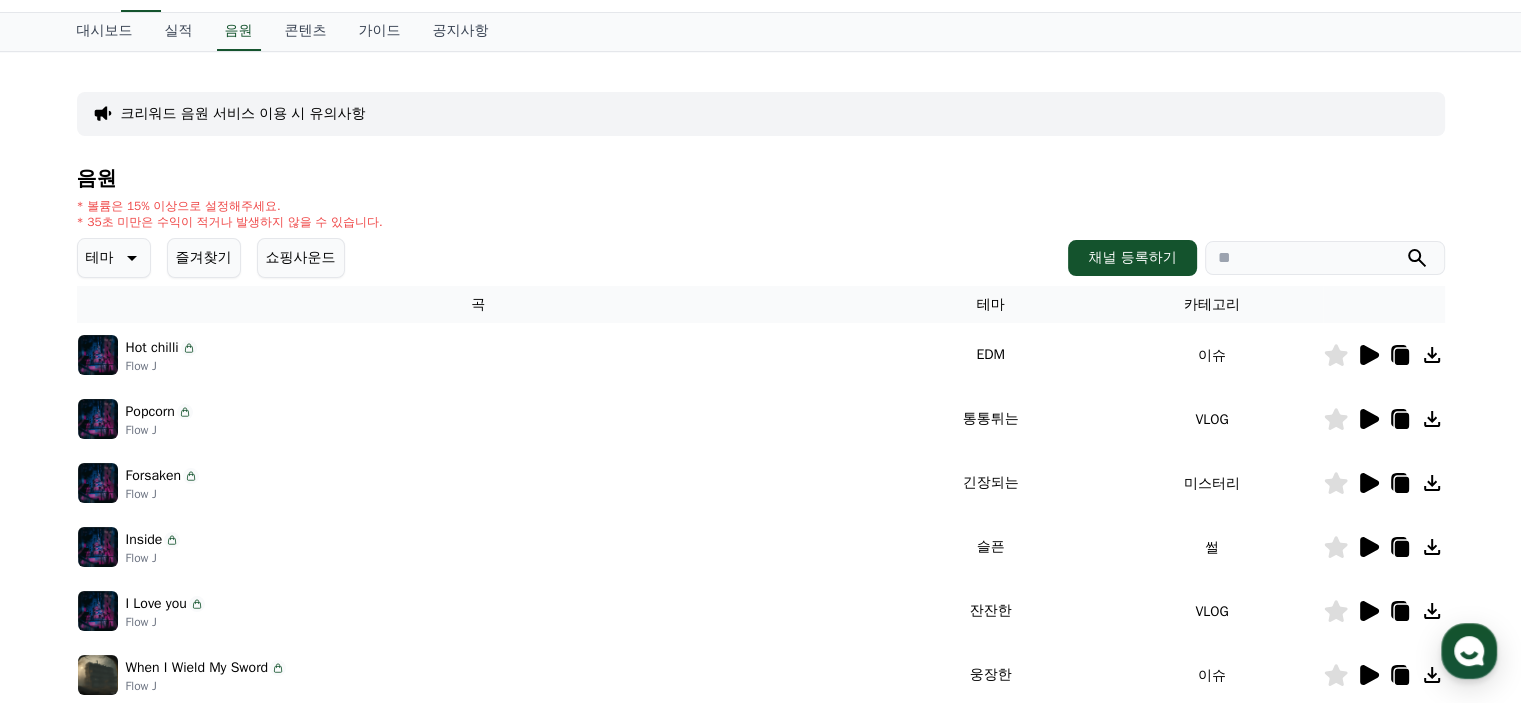 scroll, scrollTop: 200, scrollLeft: 0, axis: vertical 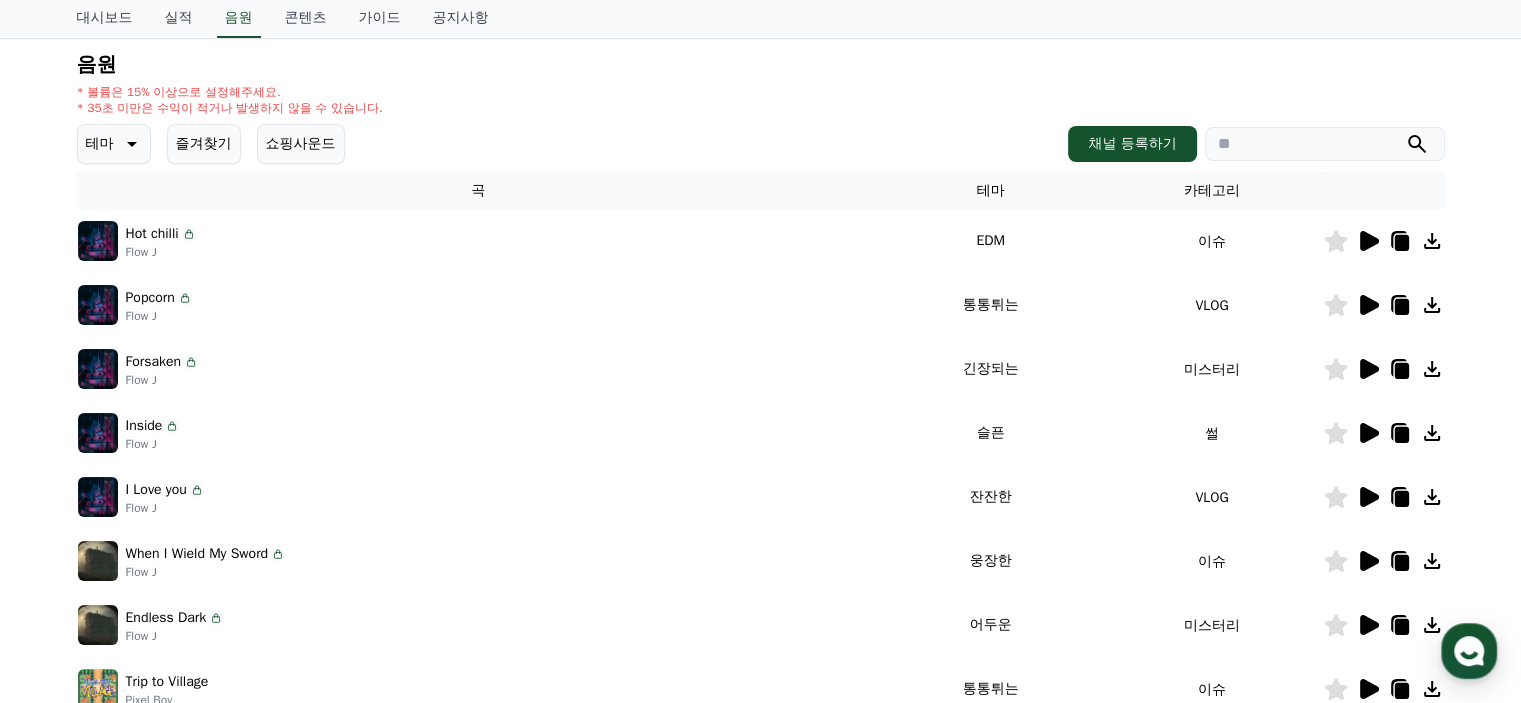 click 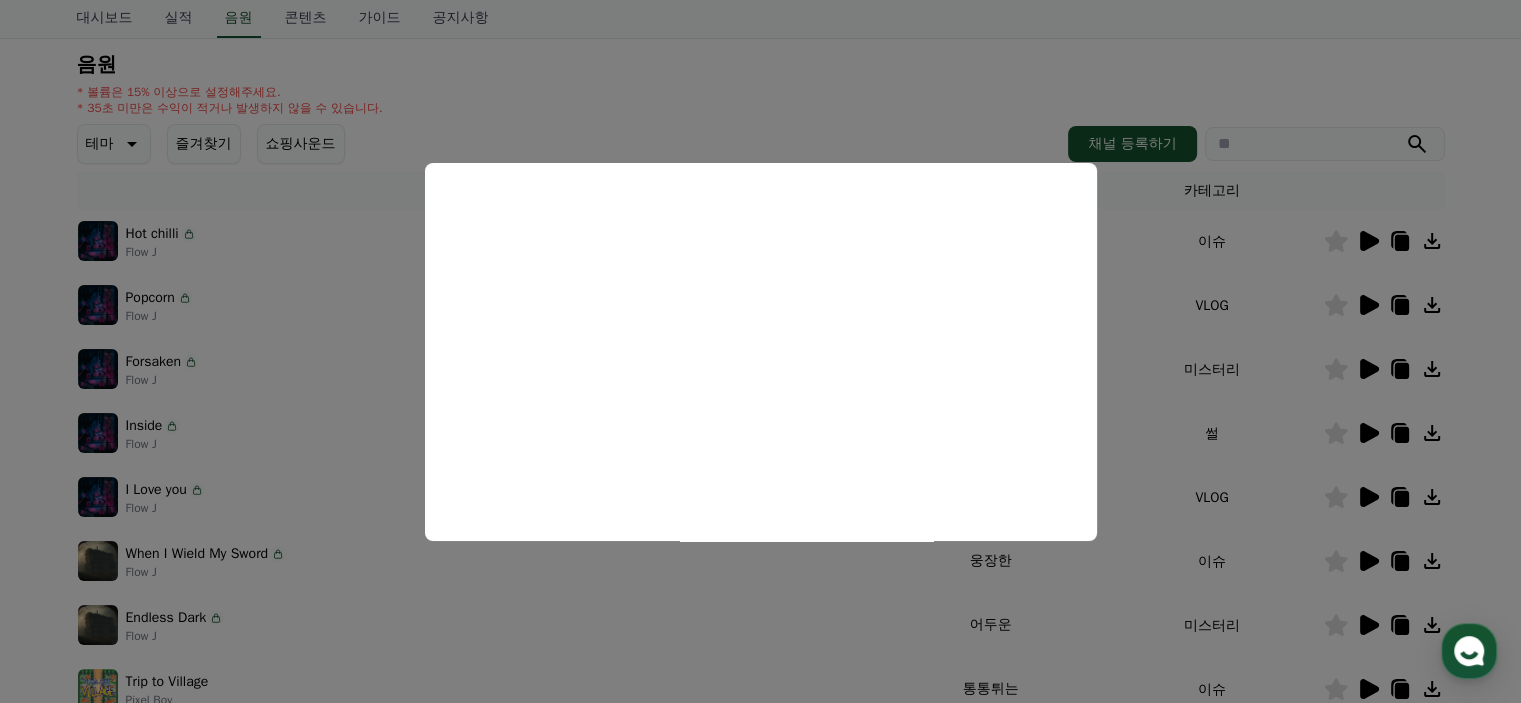 click at bounding box center (760, 351) 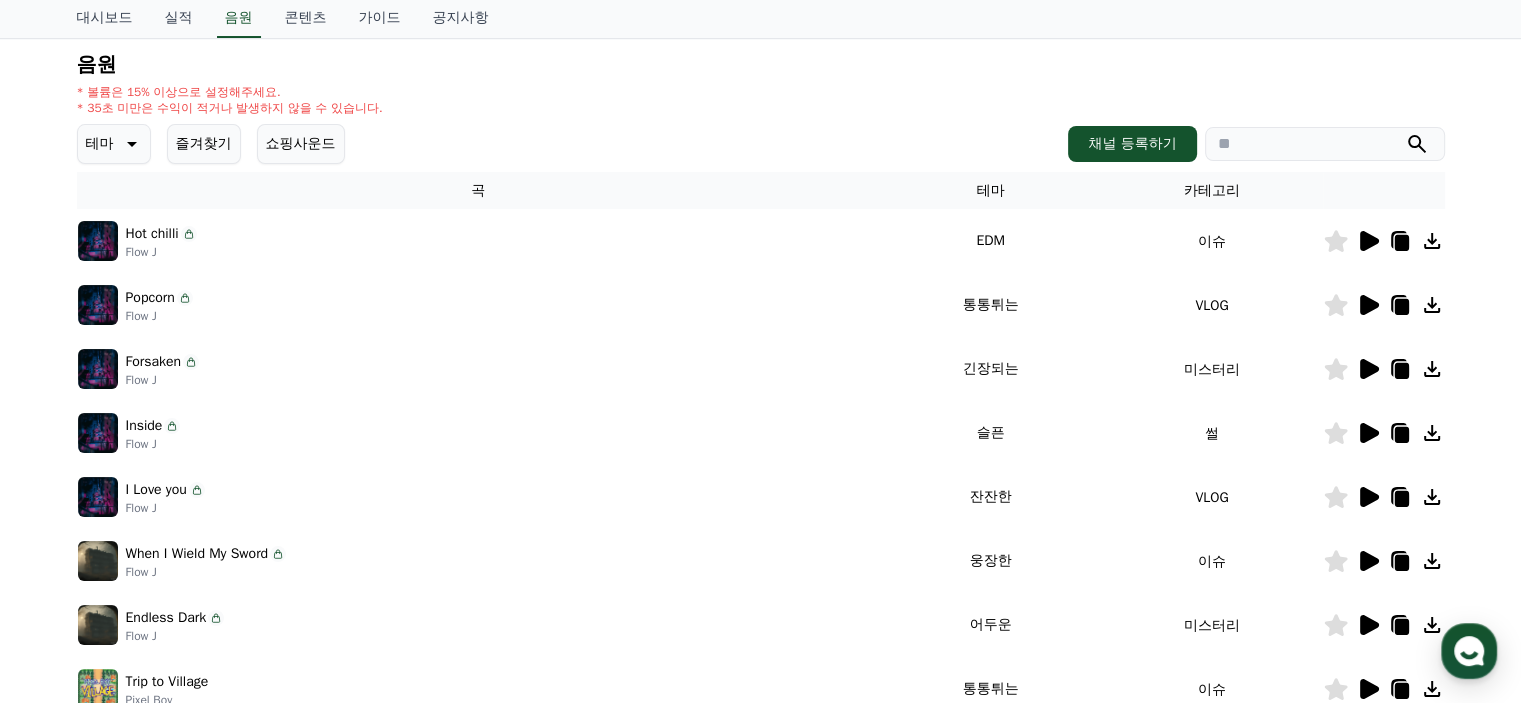 click 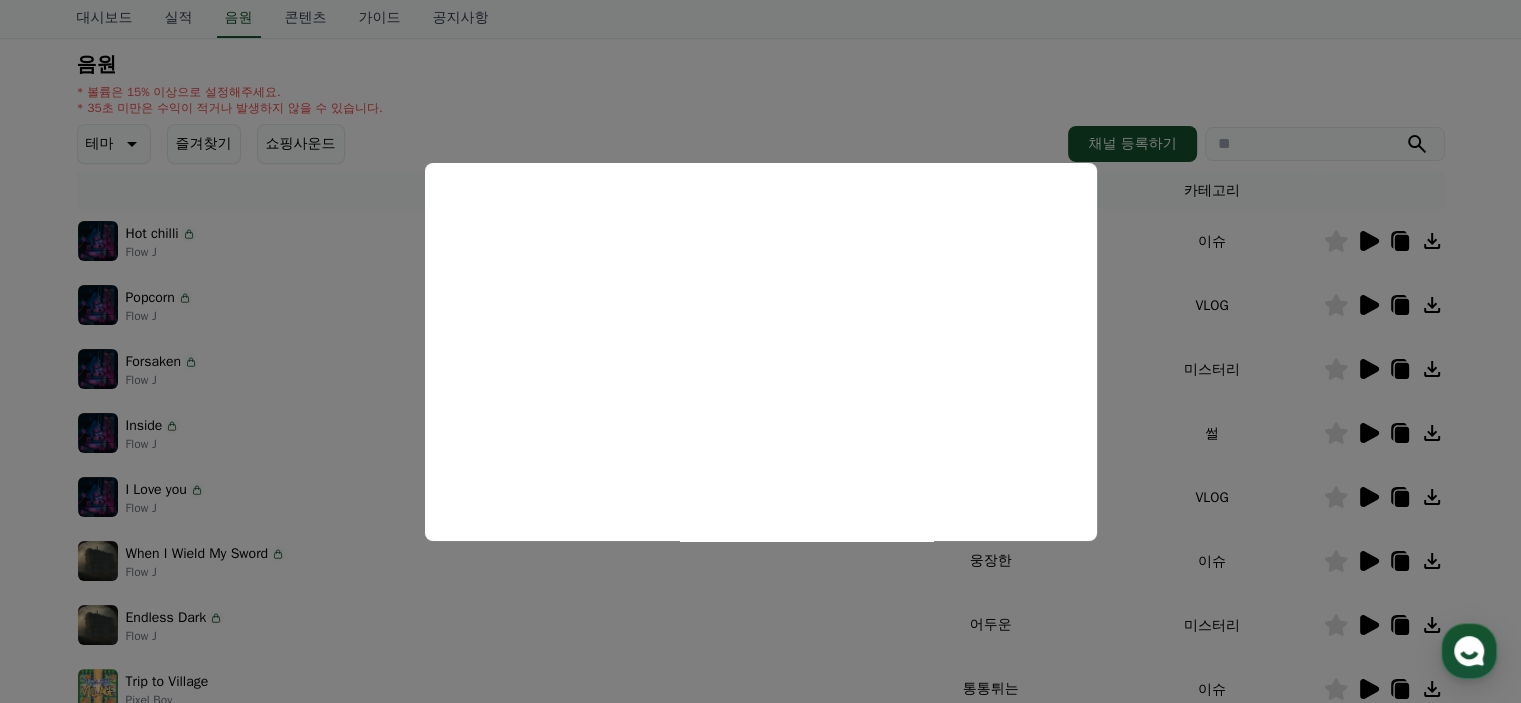 click at bounding box center [760, 351] 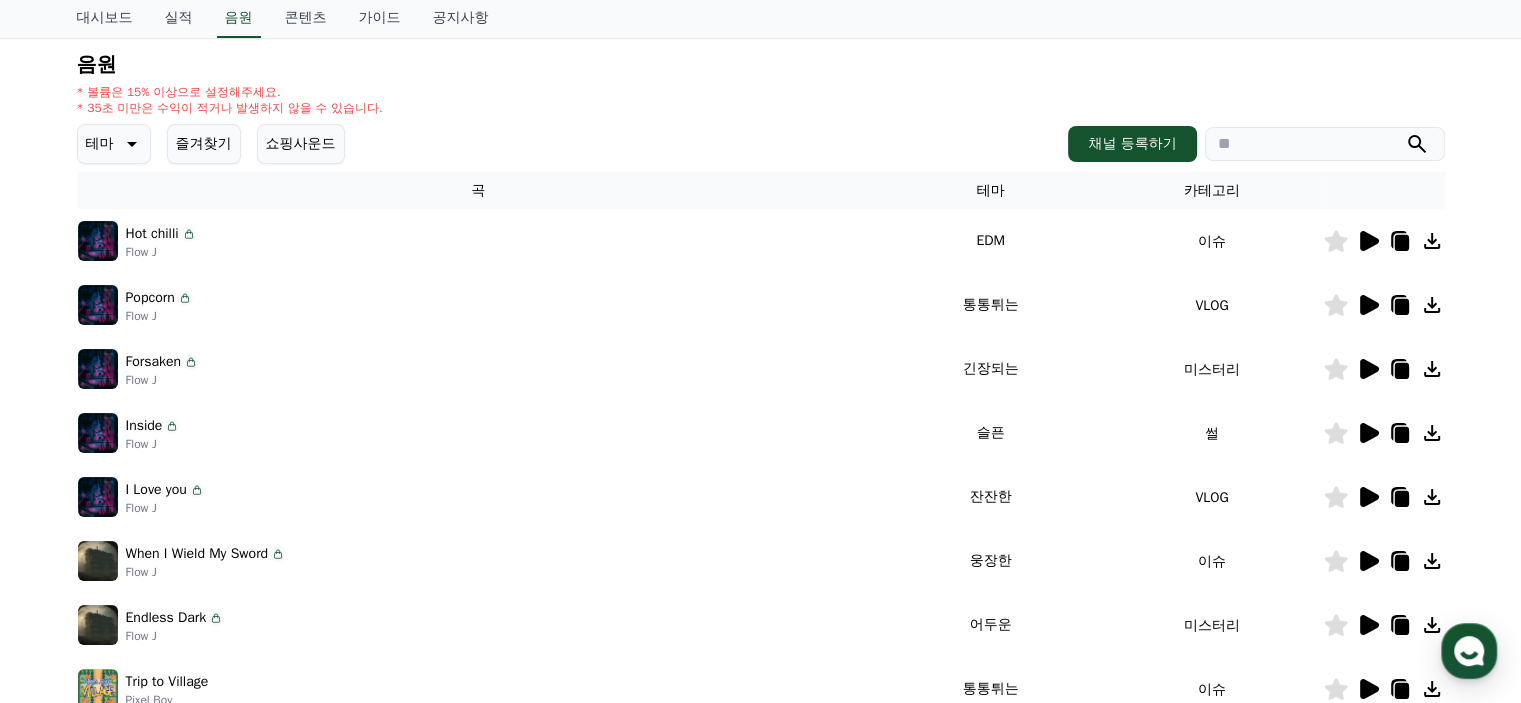 click 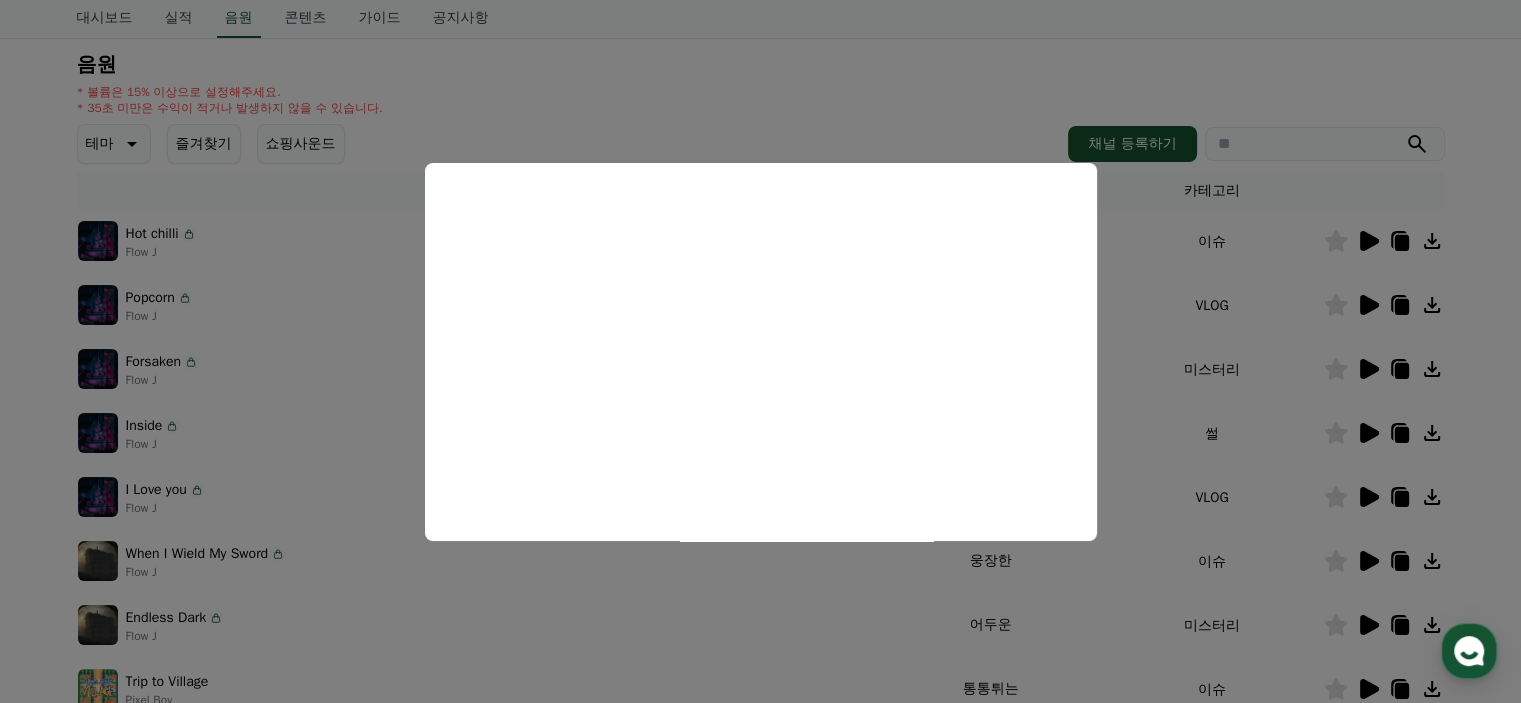 click at bounding box center (760, 351) 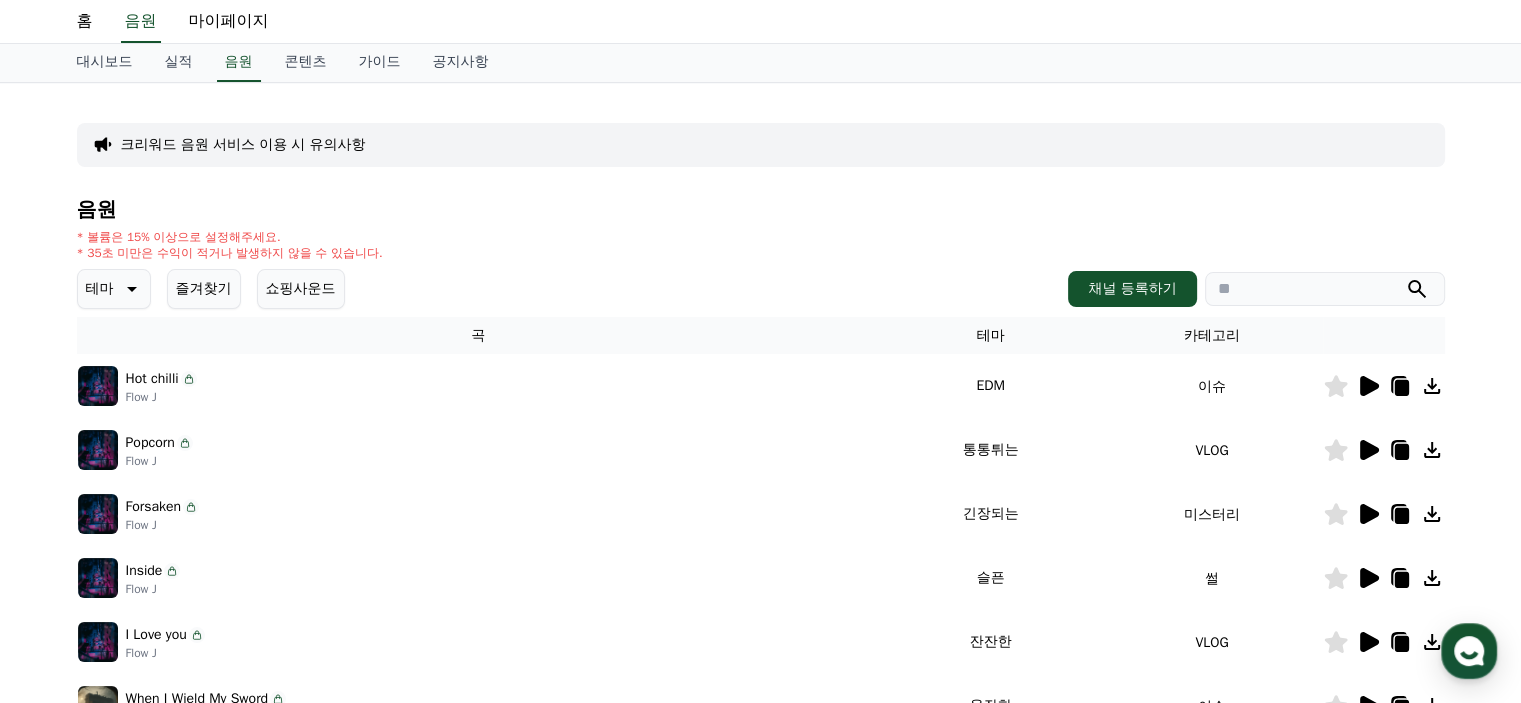 scroll, scrollTop: 0, scrollLeft: 0, axis: both 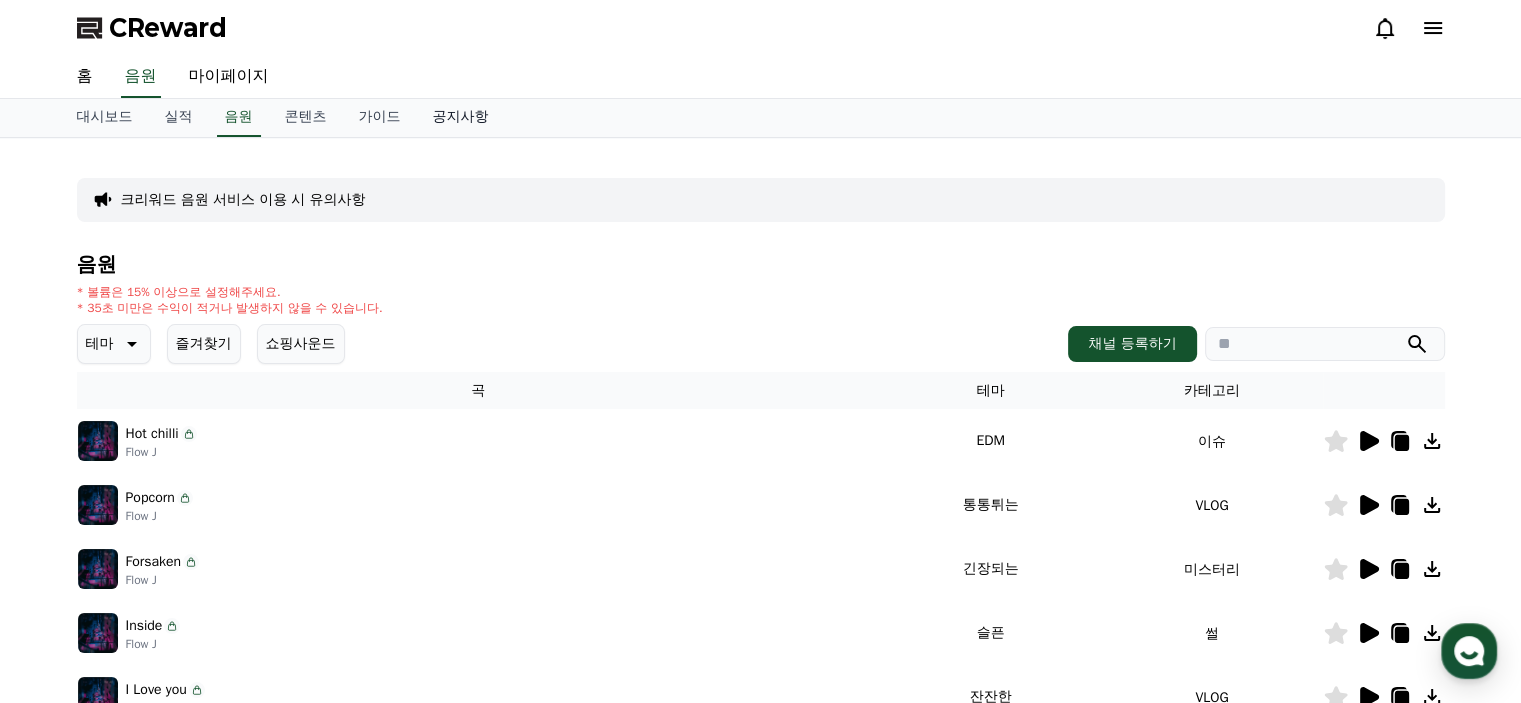 click on "공지사항" at bounding box center (461, 118) 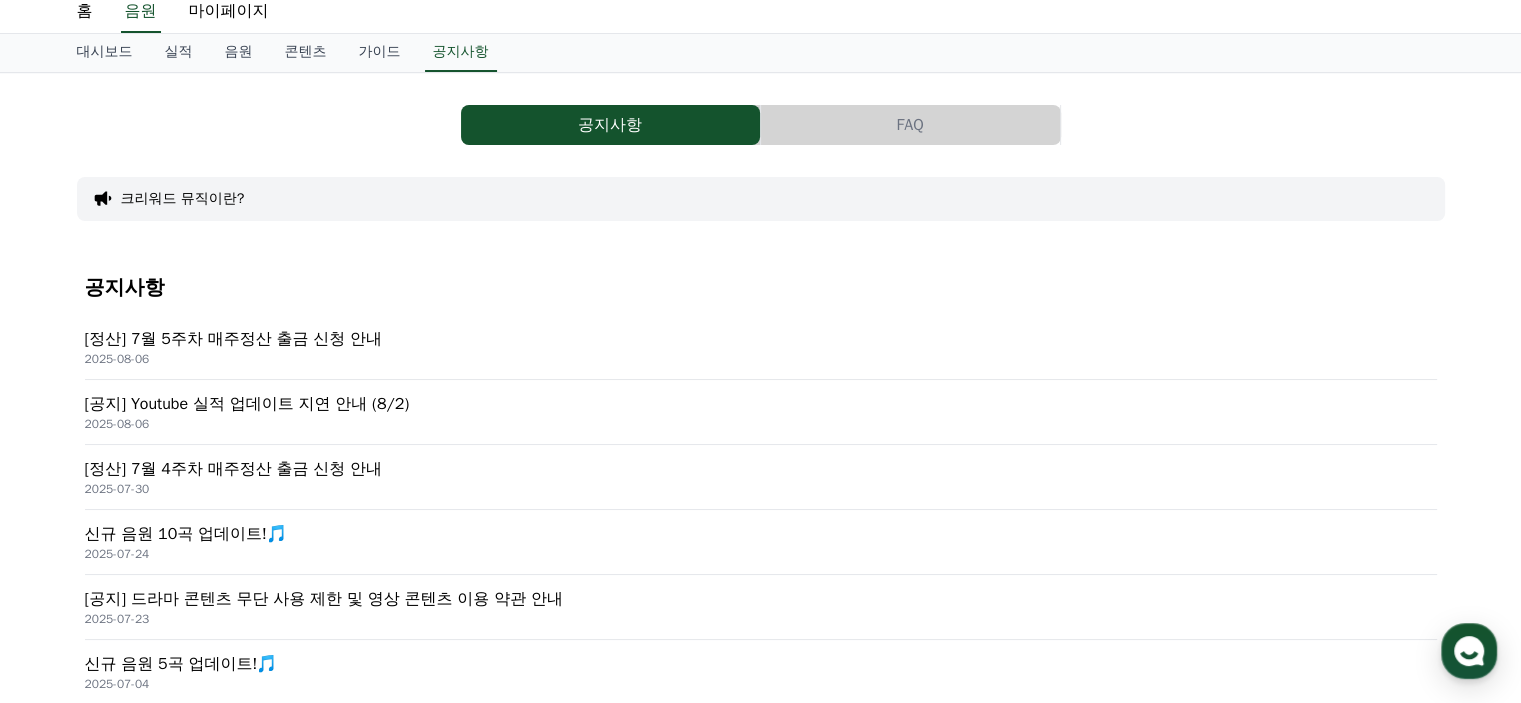 scroll, scrollTop: 100, scrollLeft: 0, axis: vertical 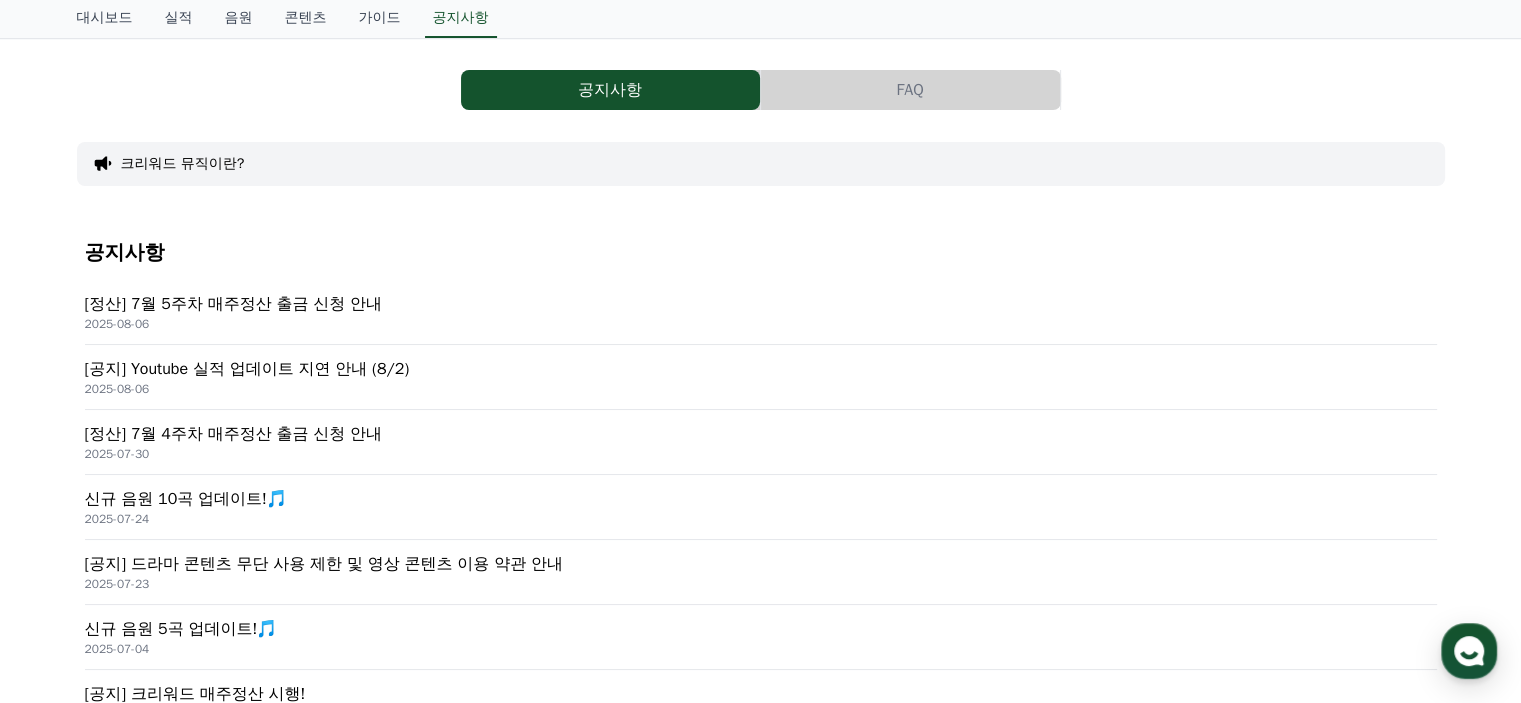 click on "[정산] 7월 5주차 매주정산 출금 신청 안내" at bounding box center (761, 304) 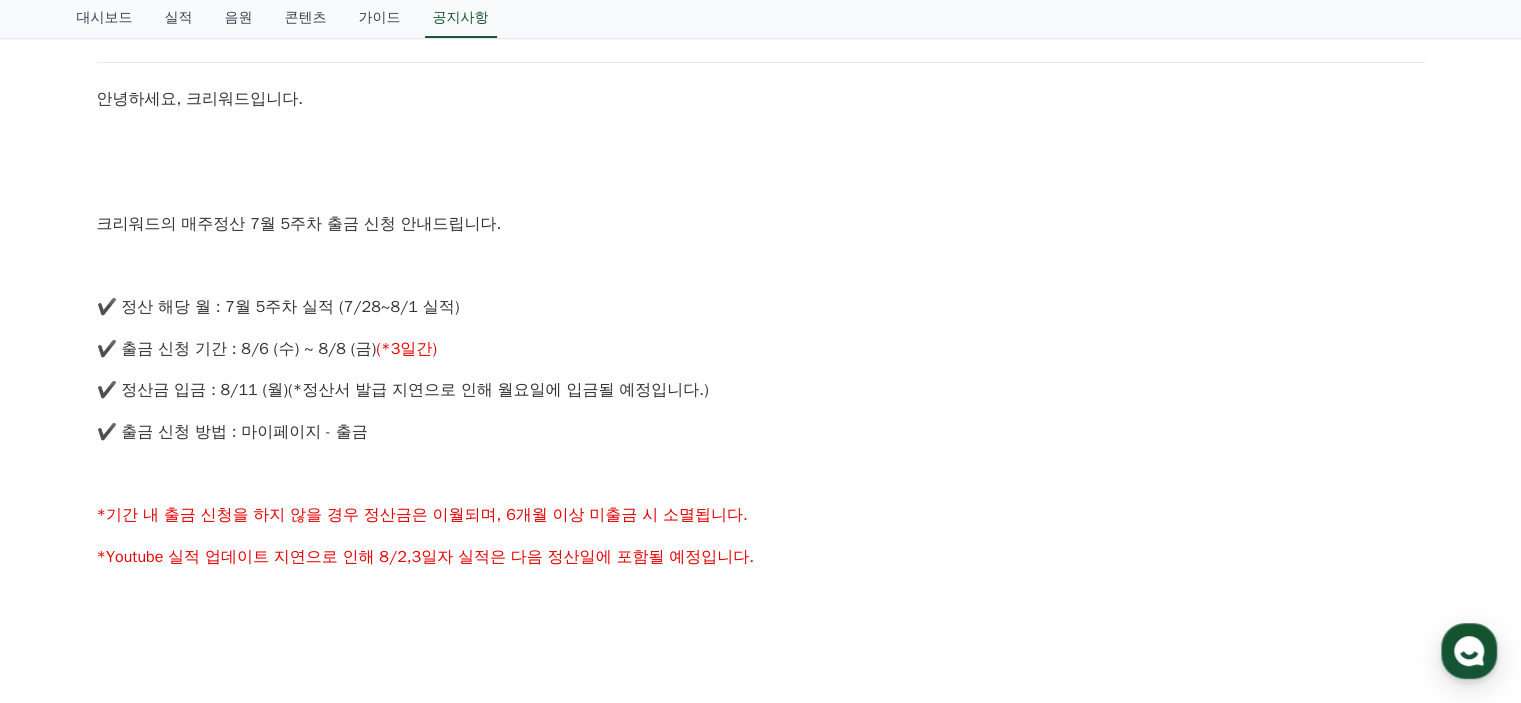 scroll, scrollTop: 0, scrollLeft: 0, axis: both 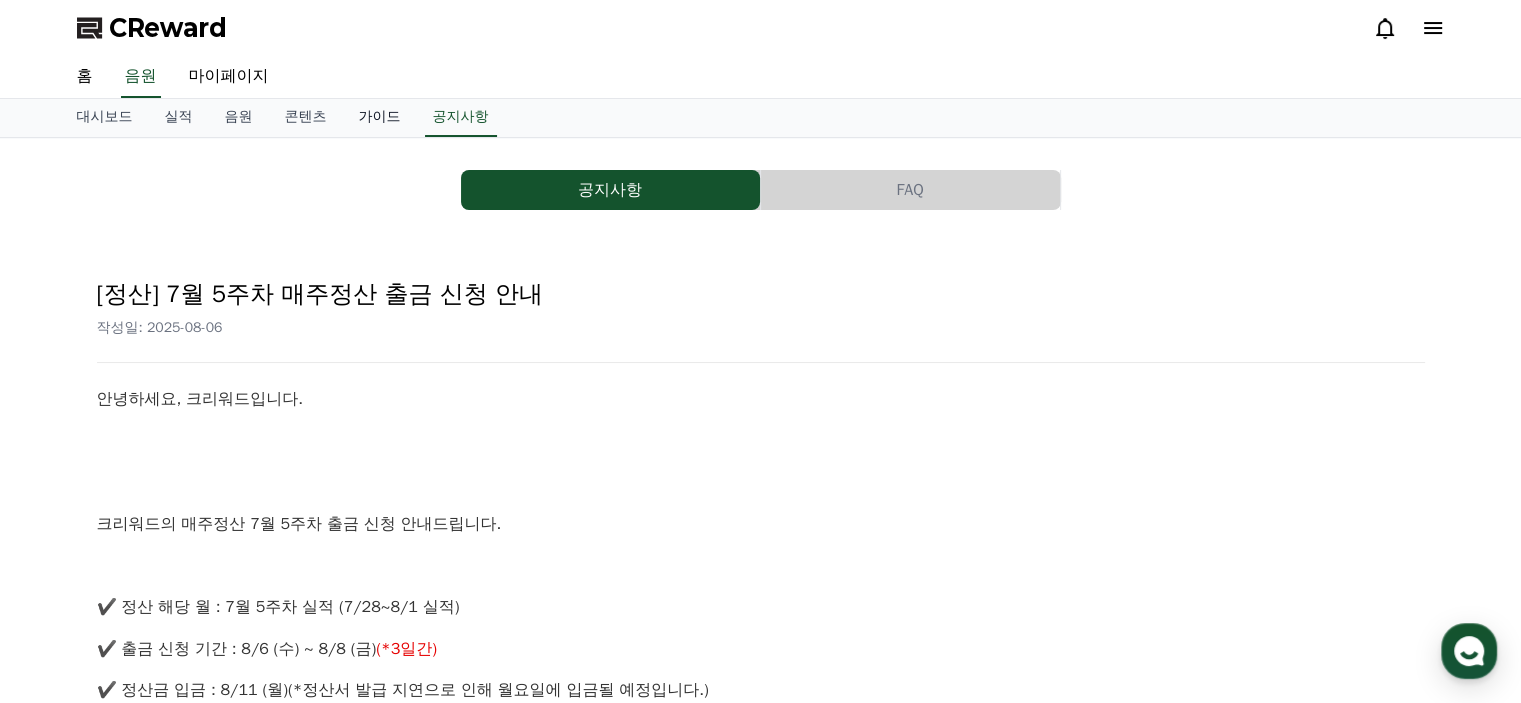 click on "가이드" at bounding box center (380, 118) 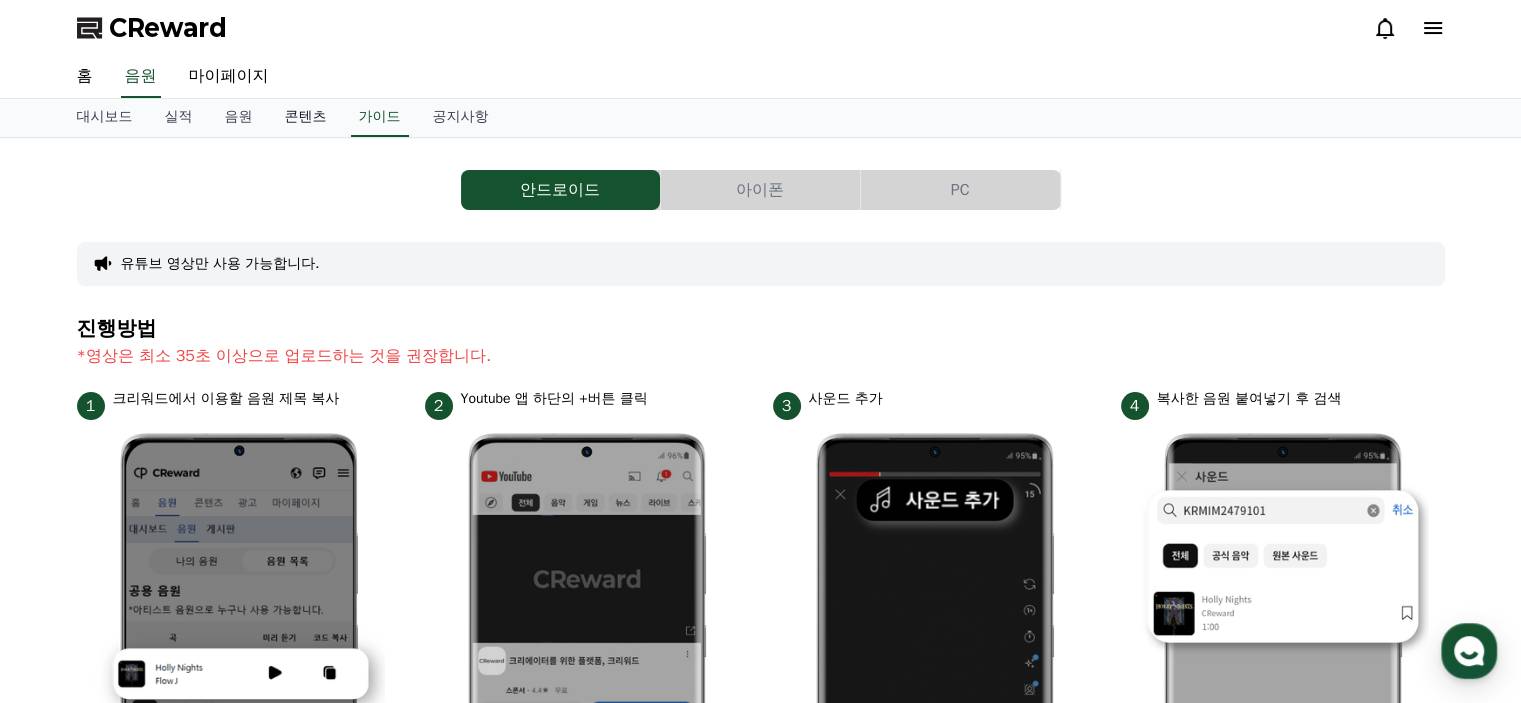click on "콘텐츠" at bounding box center [306, 118] 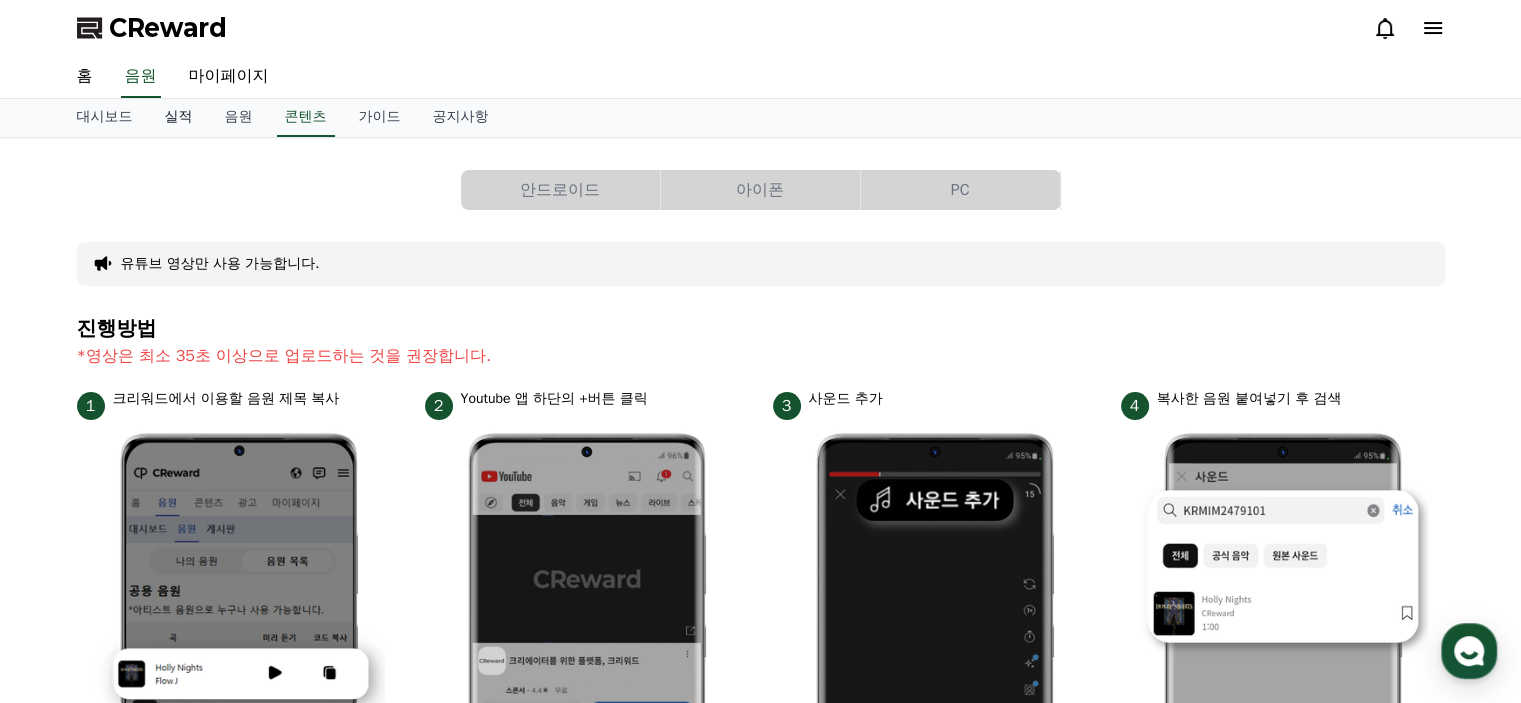 click on "실적" at bounding box center [179, 118] 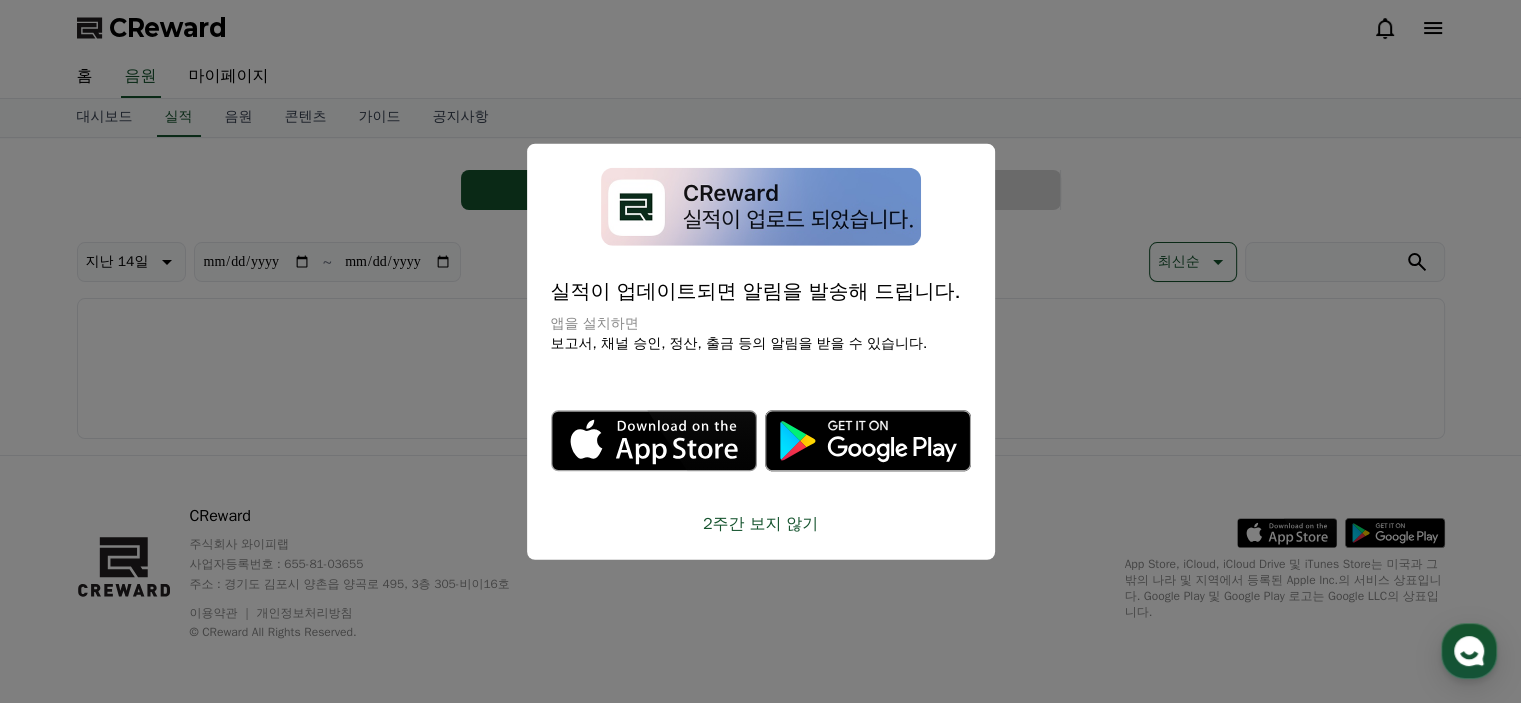 drag, startPoint x: 866, startPoint y: 65, endPoint x: 12, endPoint y: 192, distance: 863.39154 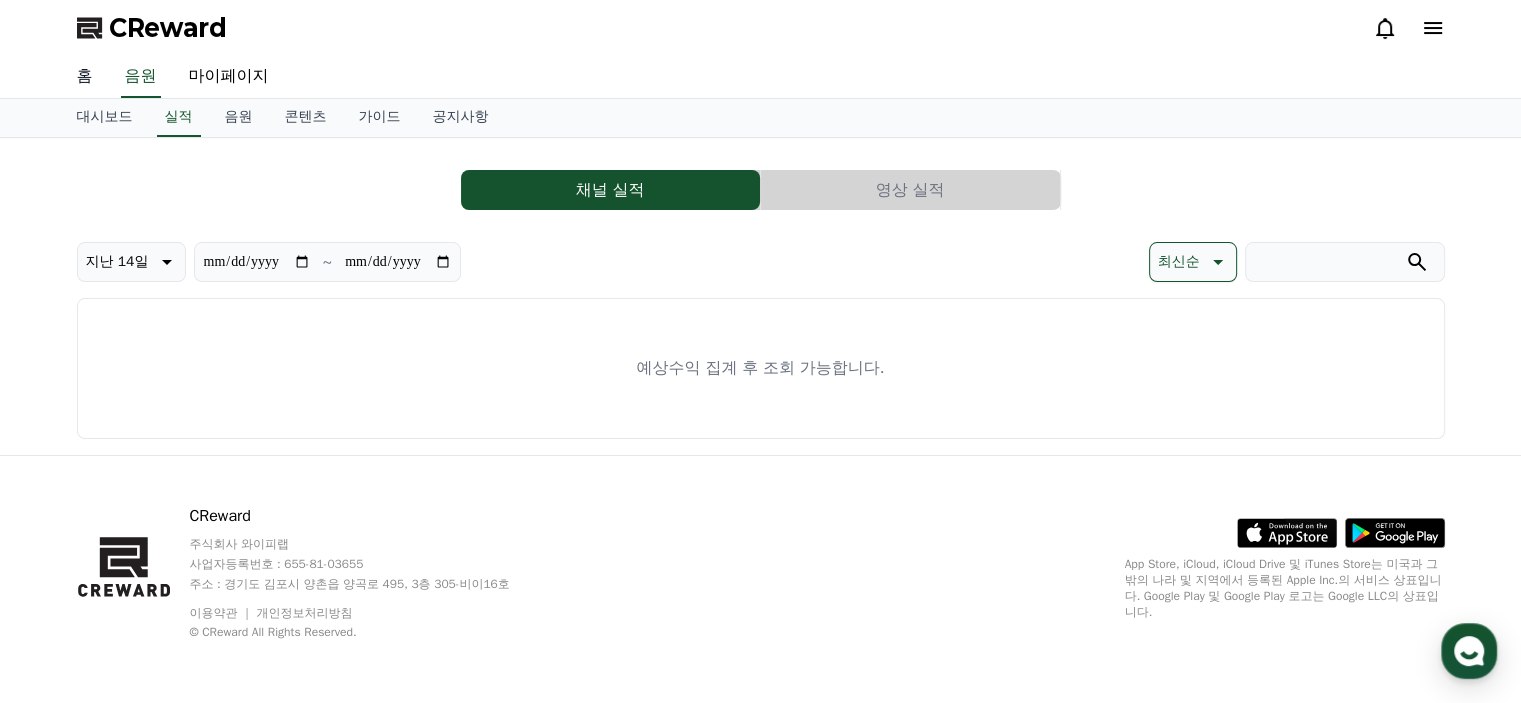 click on "홈" at bounding box center [85, 77] 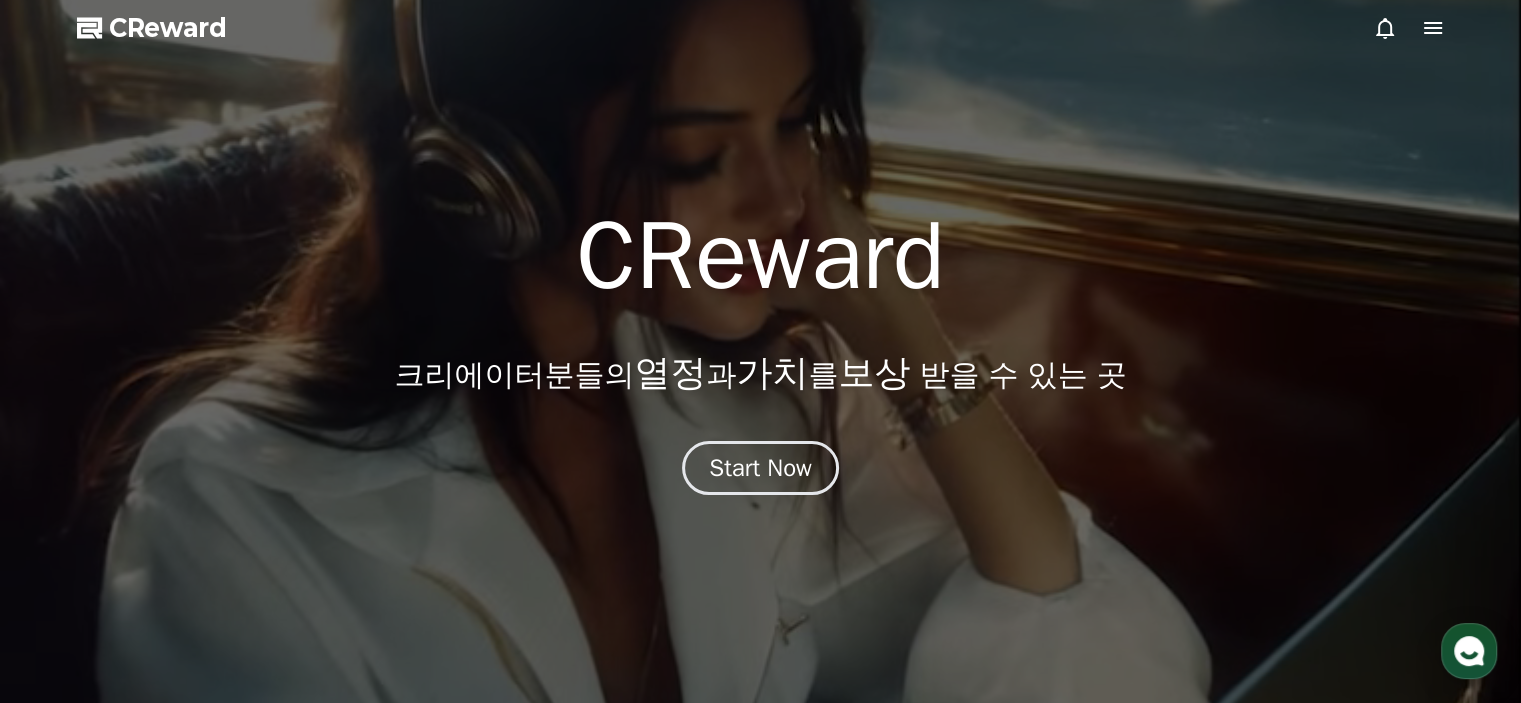 click 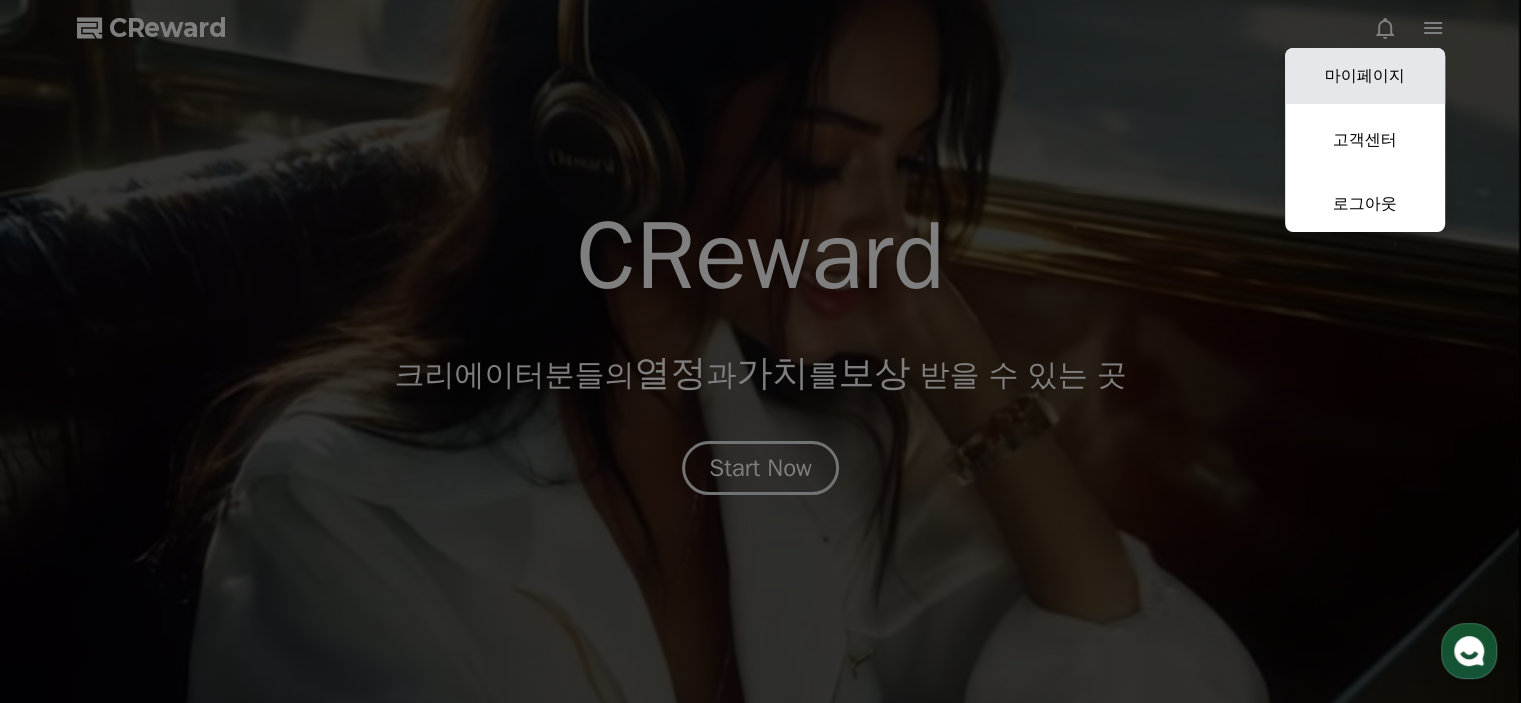 click on "마이페이지" at bounding box center [1365, 76] 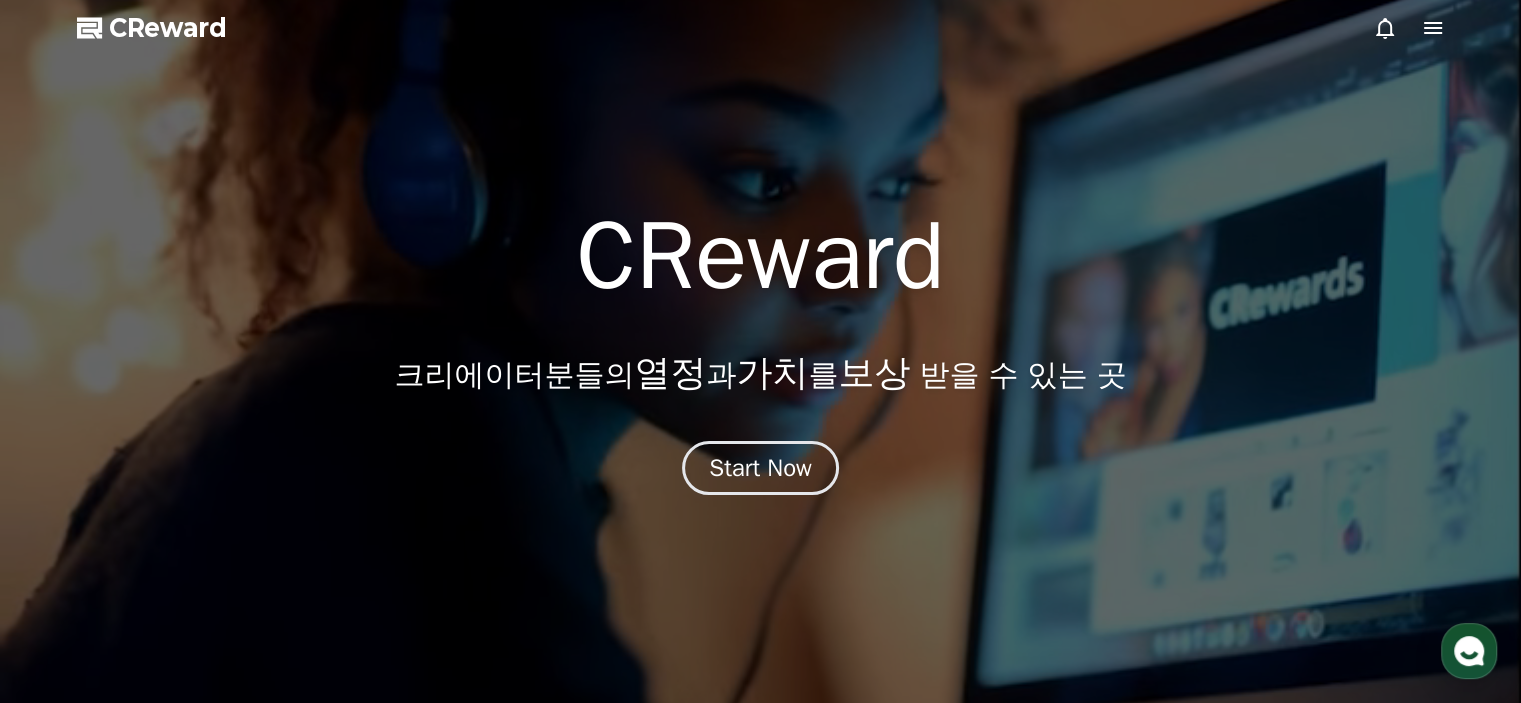 select on "**********" 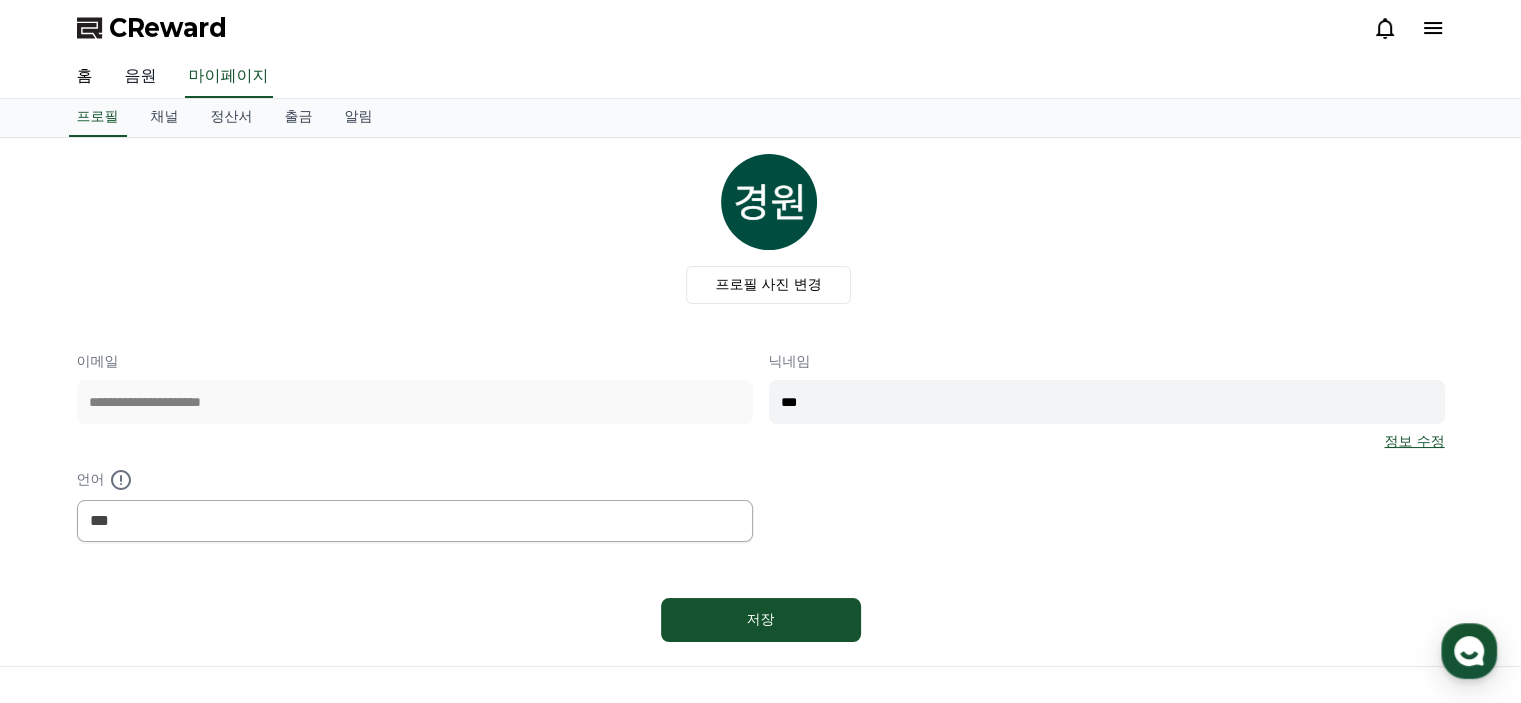 click on "음원" at bounding box center (141, 77) 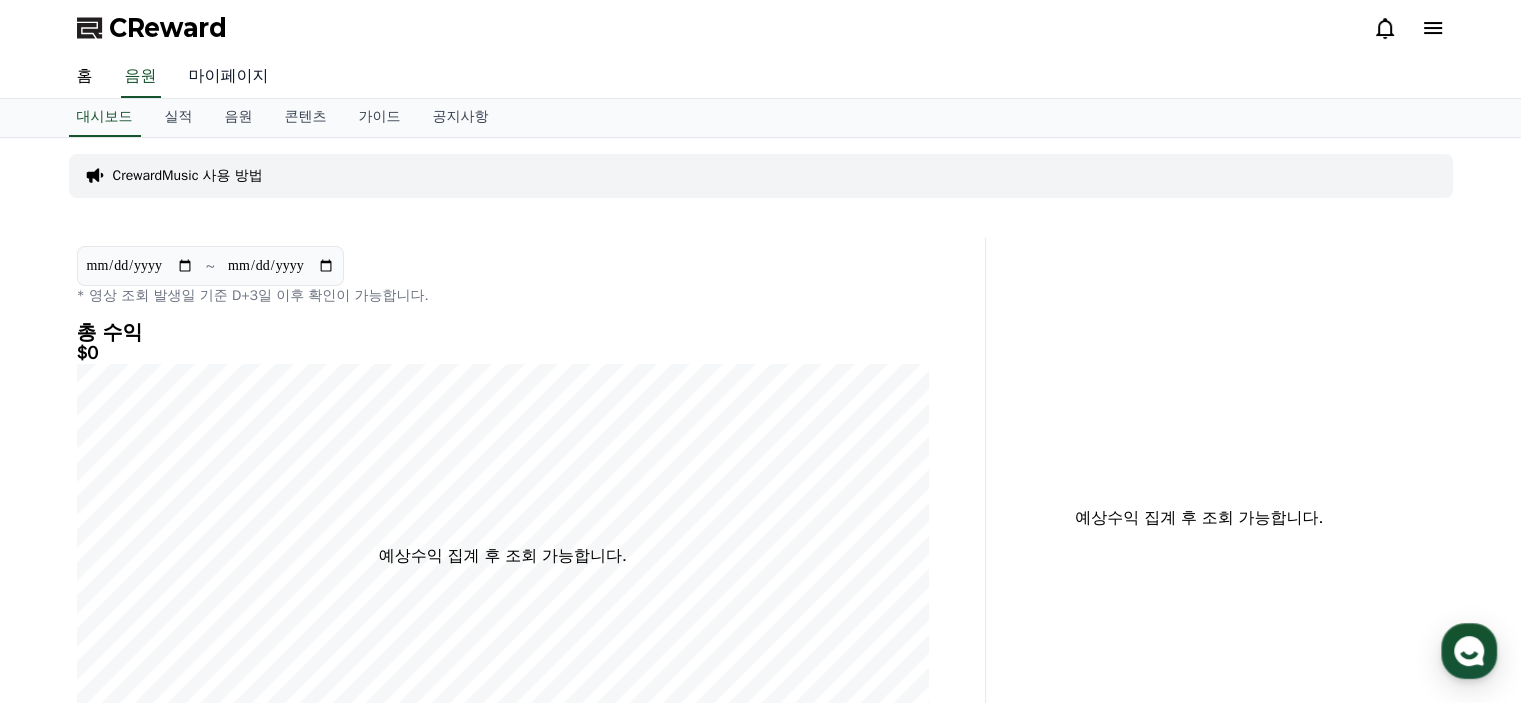 click on "마이페이지" at bounding box center (229, 77) 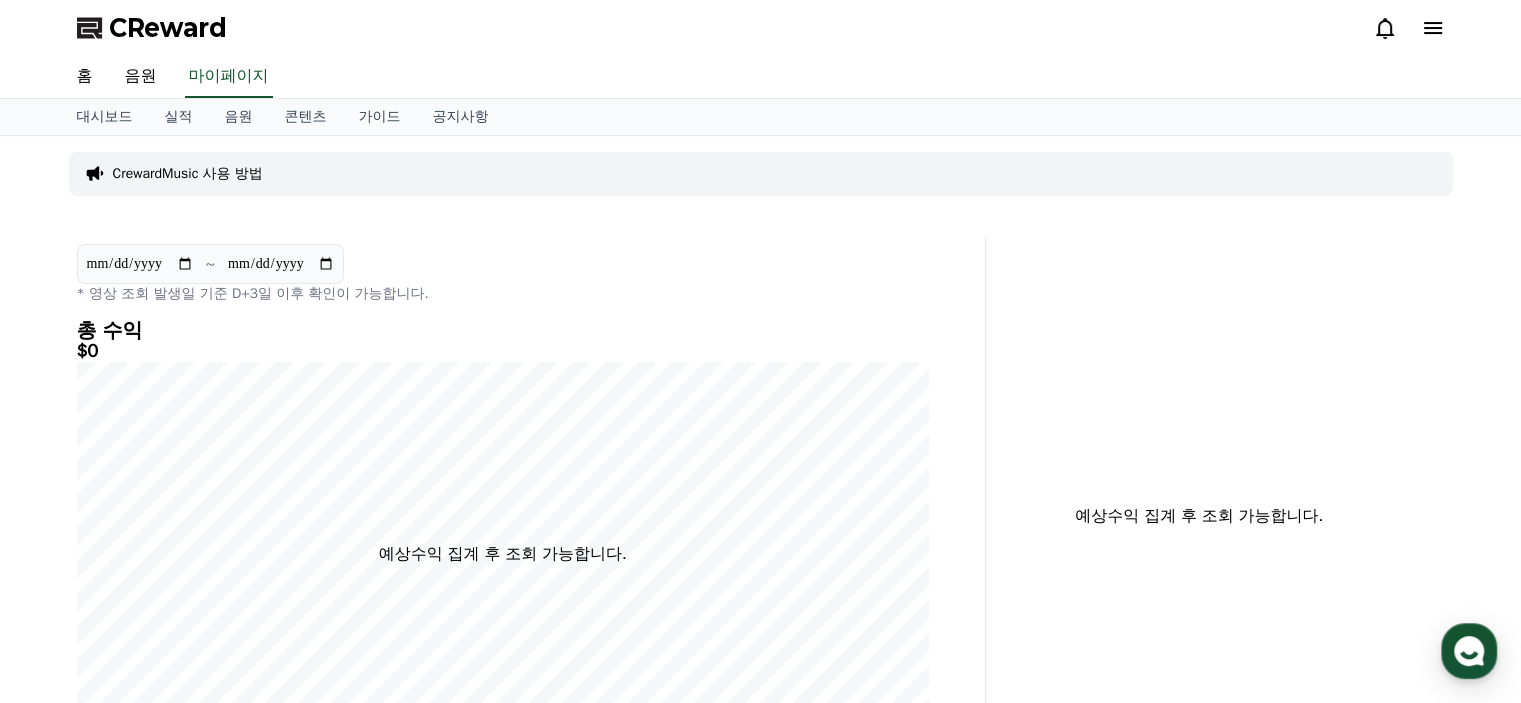select on "**********" 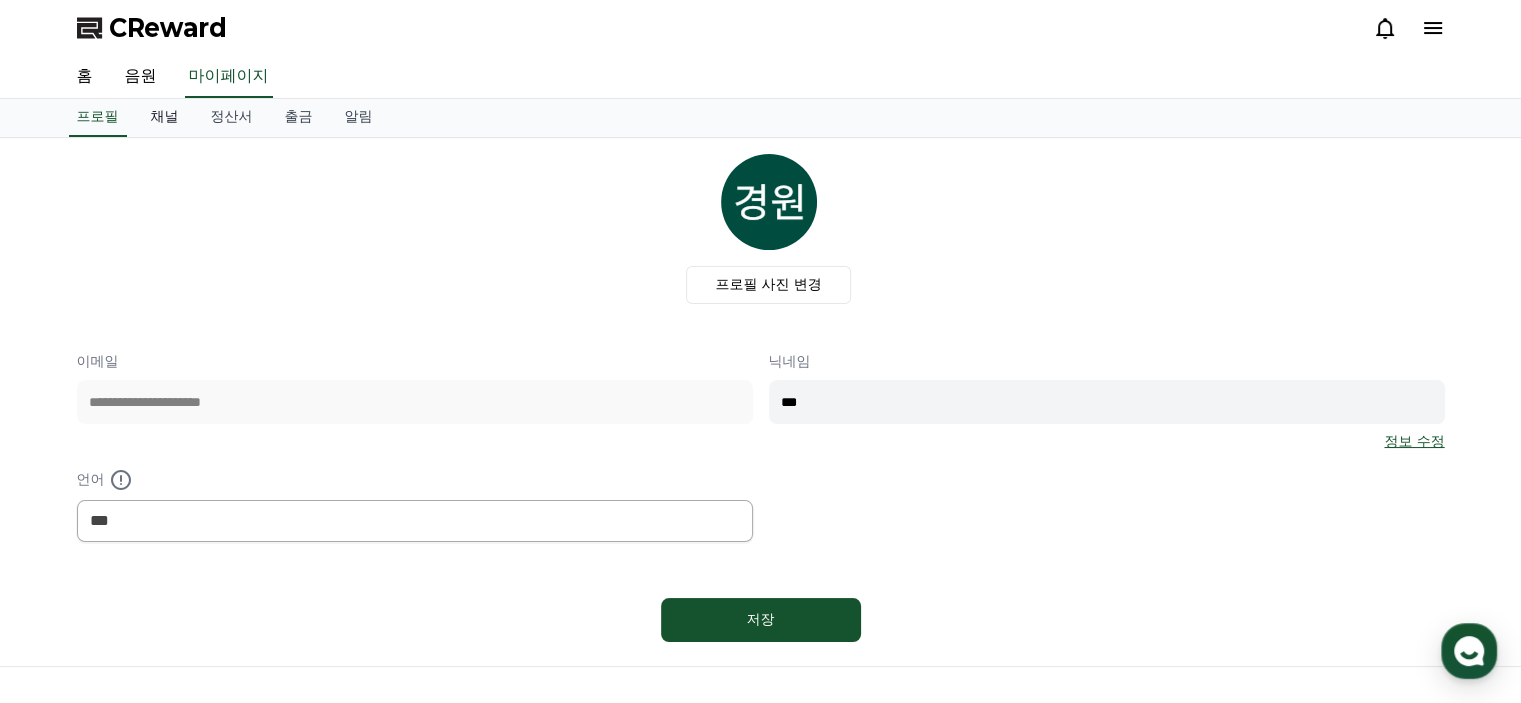 click on "채널" at bounding box center (165, 118) 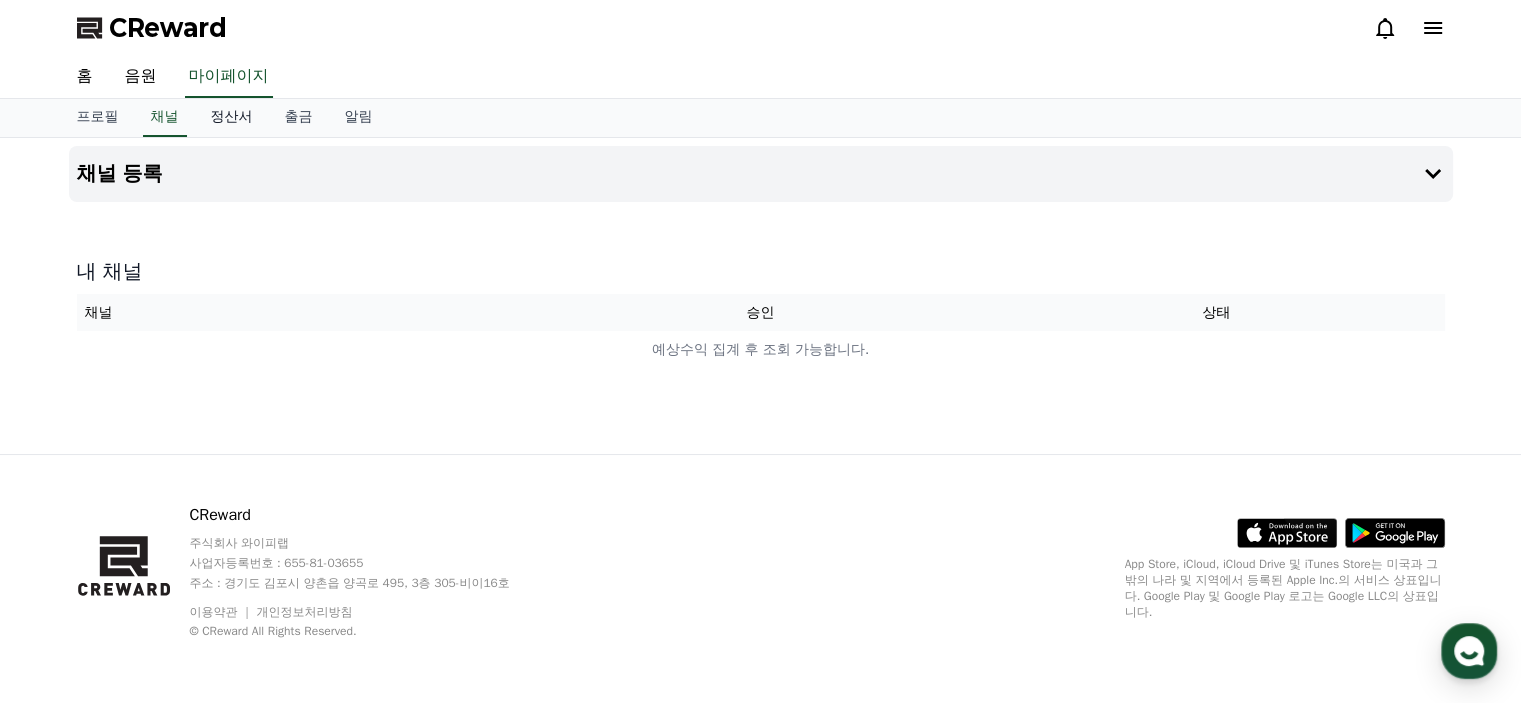 click on "정산서" at bounding box center (232, 118) 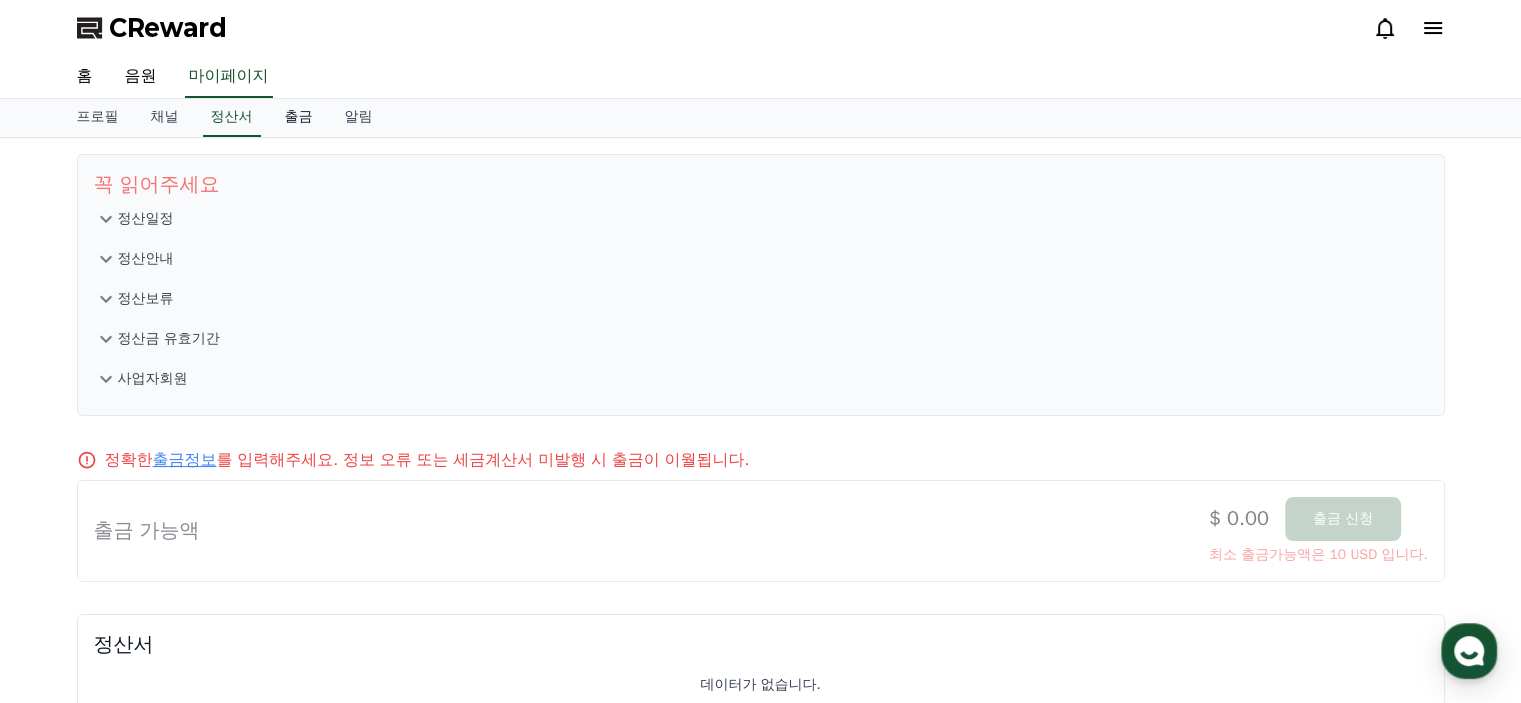 click on "출금" at bounding box center [299, 118] 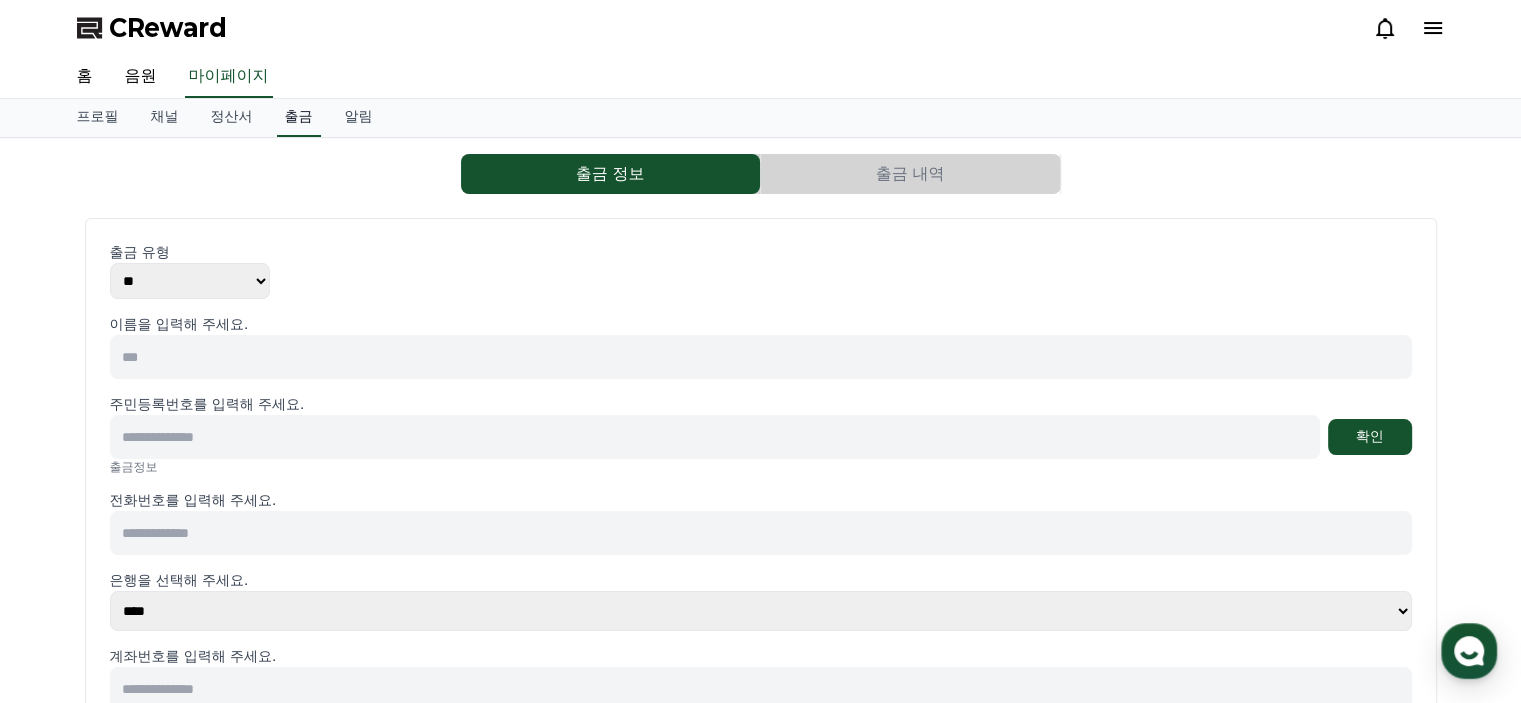 drag, startPoint x: 365, startPoint y: 116, endPoint x: 323, endPoint y: 119, distance: 42.107006 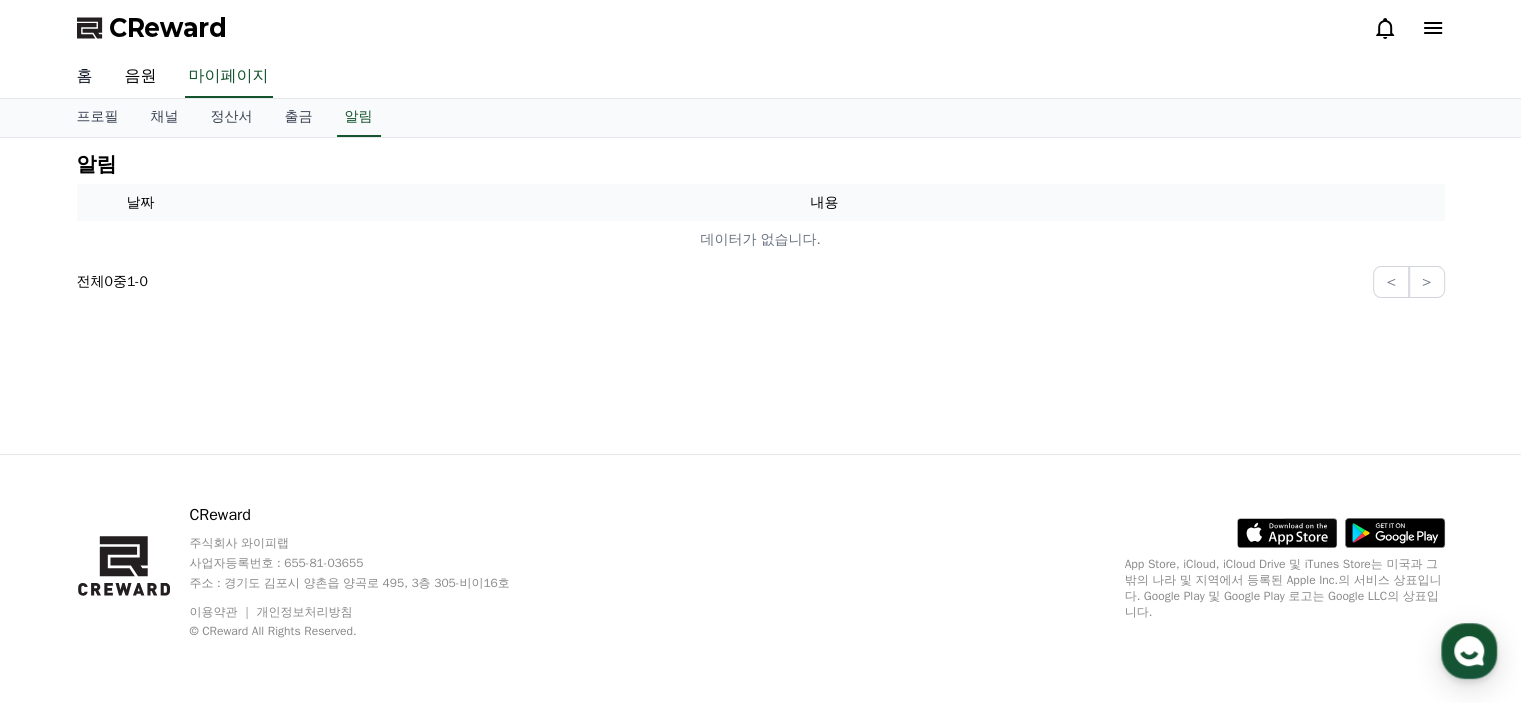click on "홈" at bounding box center (85, 77) 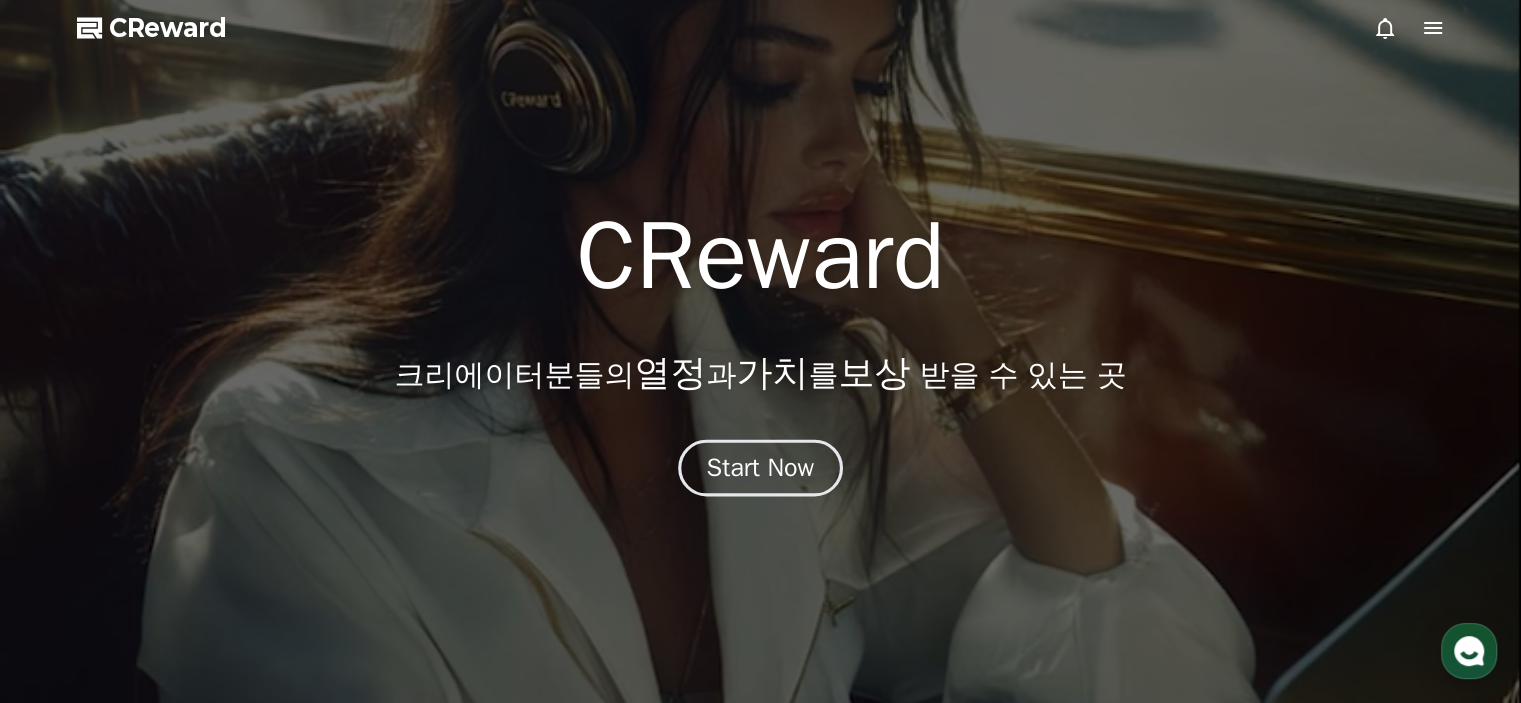 click on "Start Now" at bounding box center (761, 468) 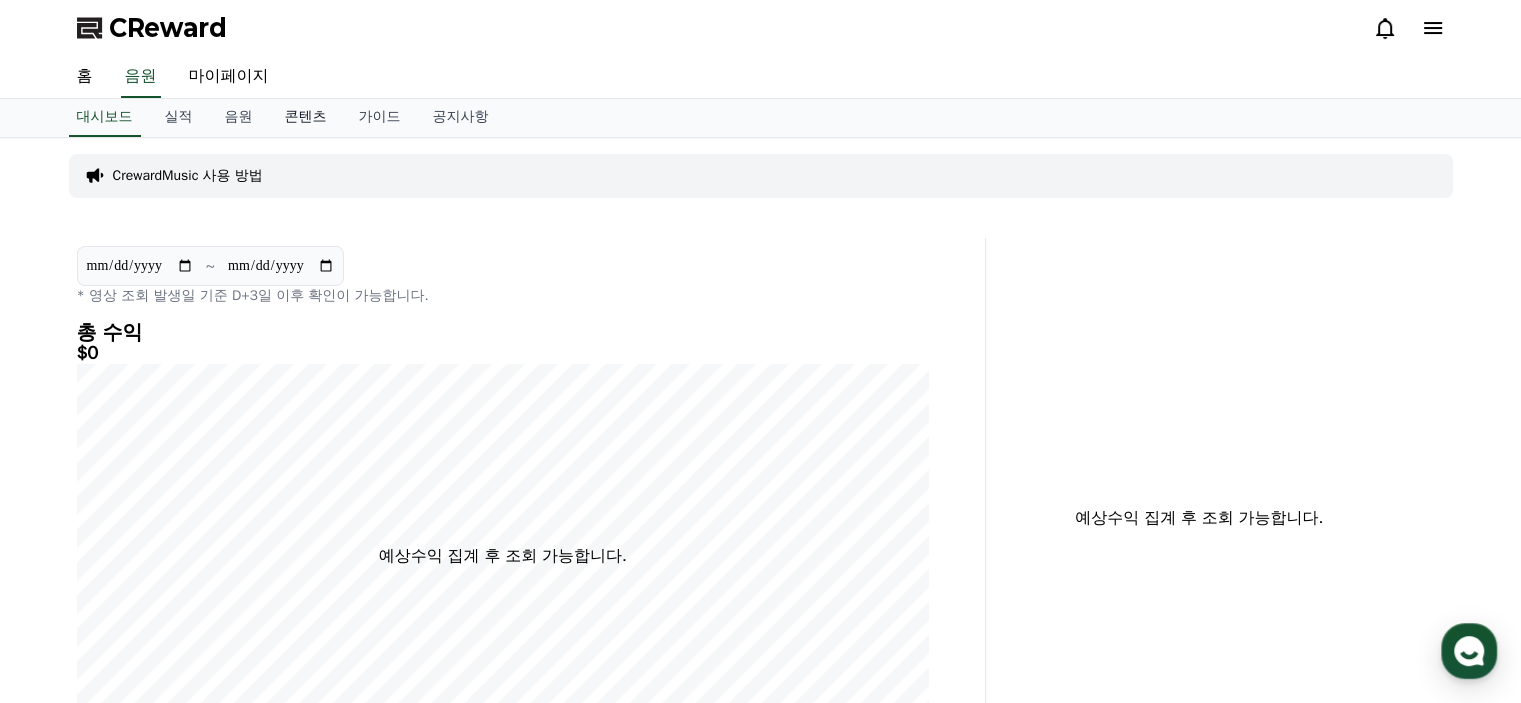 click on "콘텐츠" at bounding box center [306, 118] 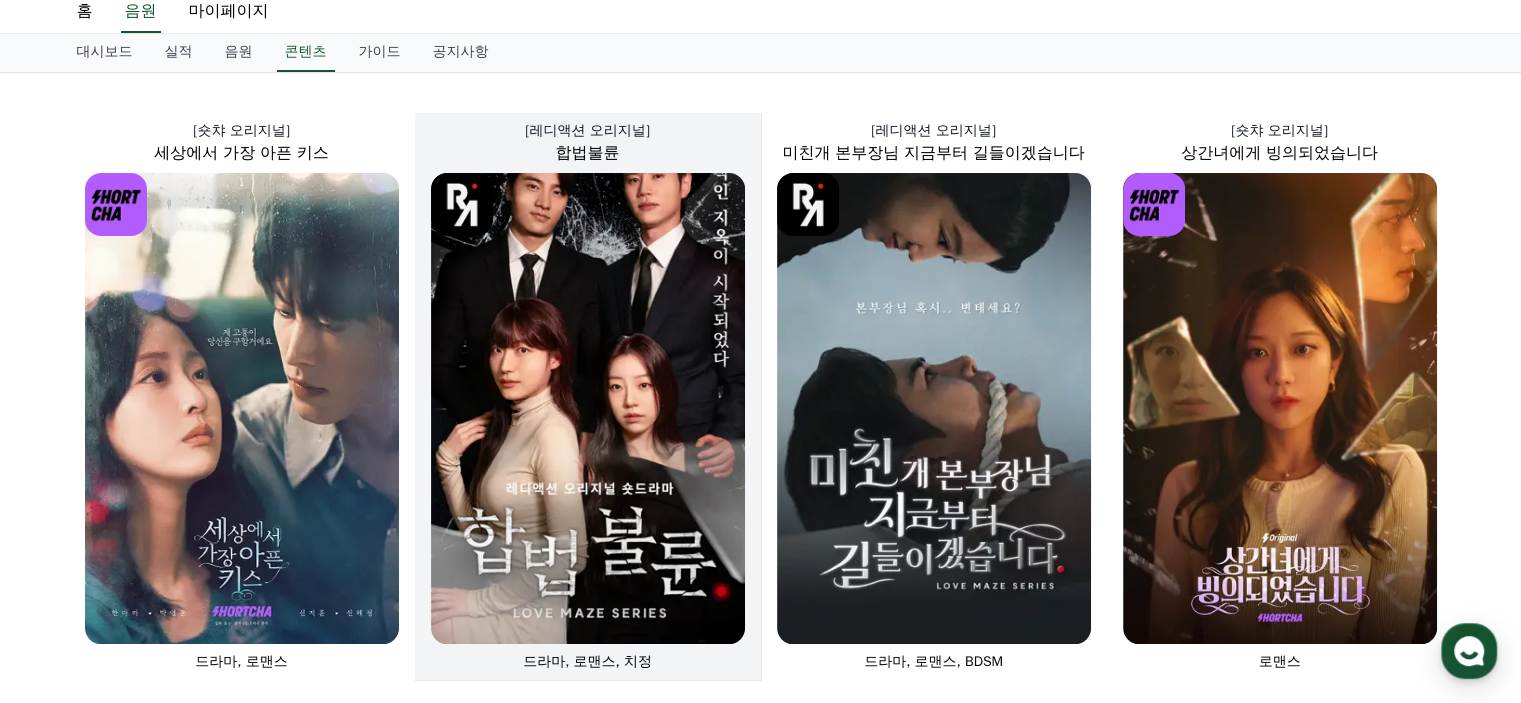 scroll, scrollTop: 100, scrollLeft: 0, axis: vertical 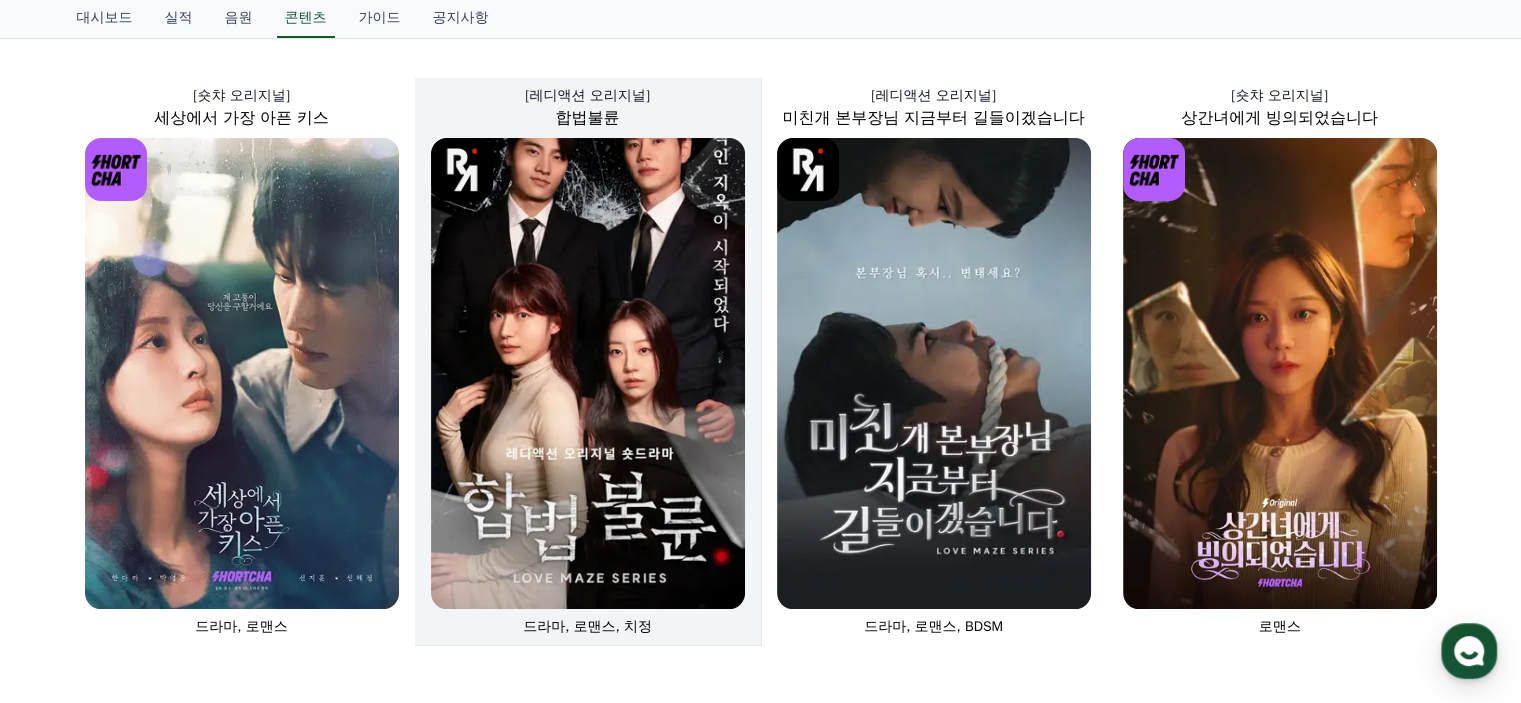click at bounding box center (588, 373) 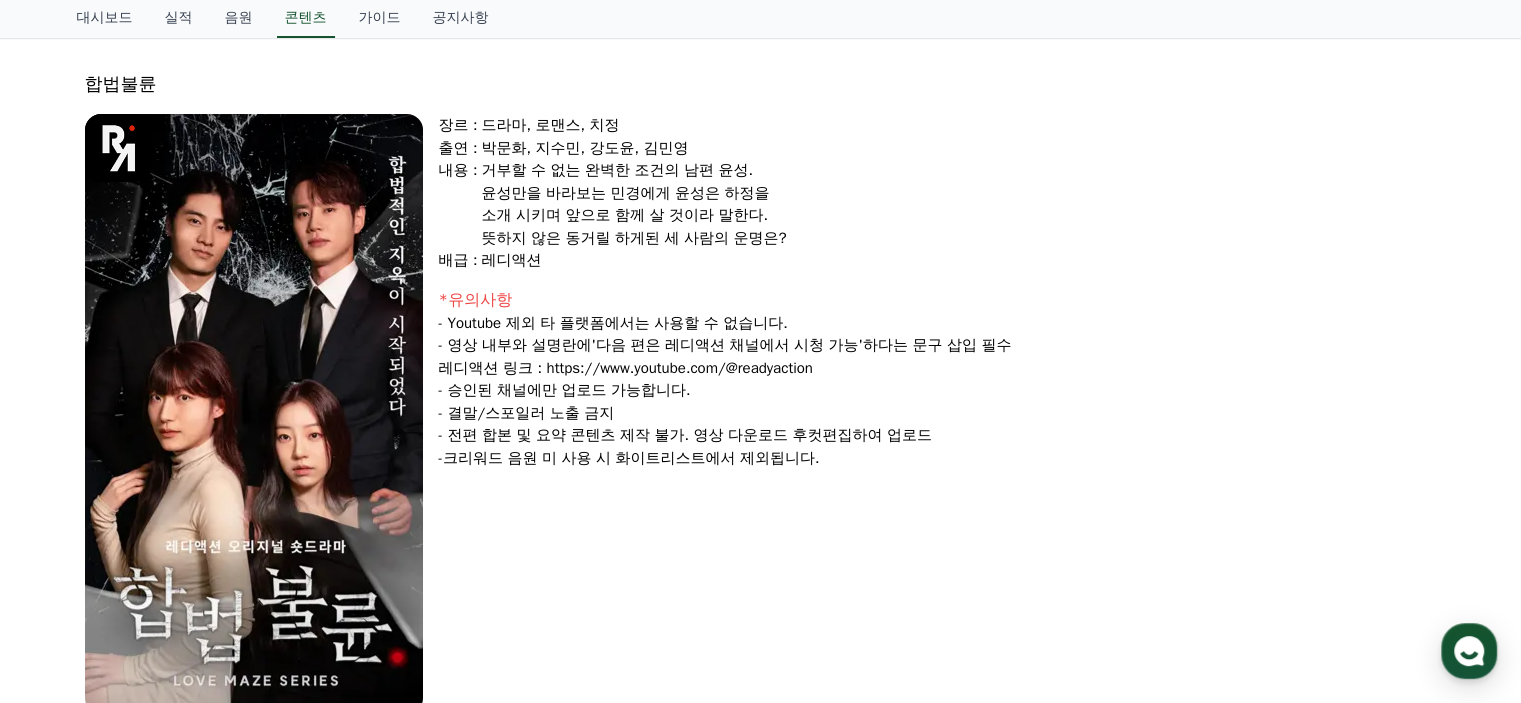 scroll, scrollTop: 0, scrollLeft: 0, axis: both 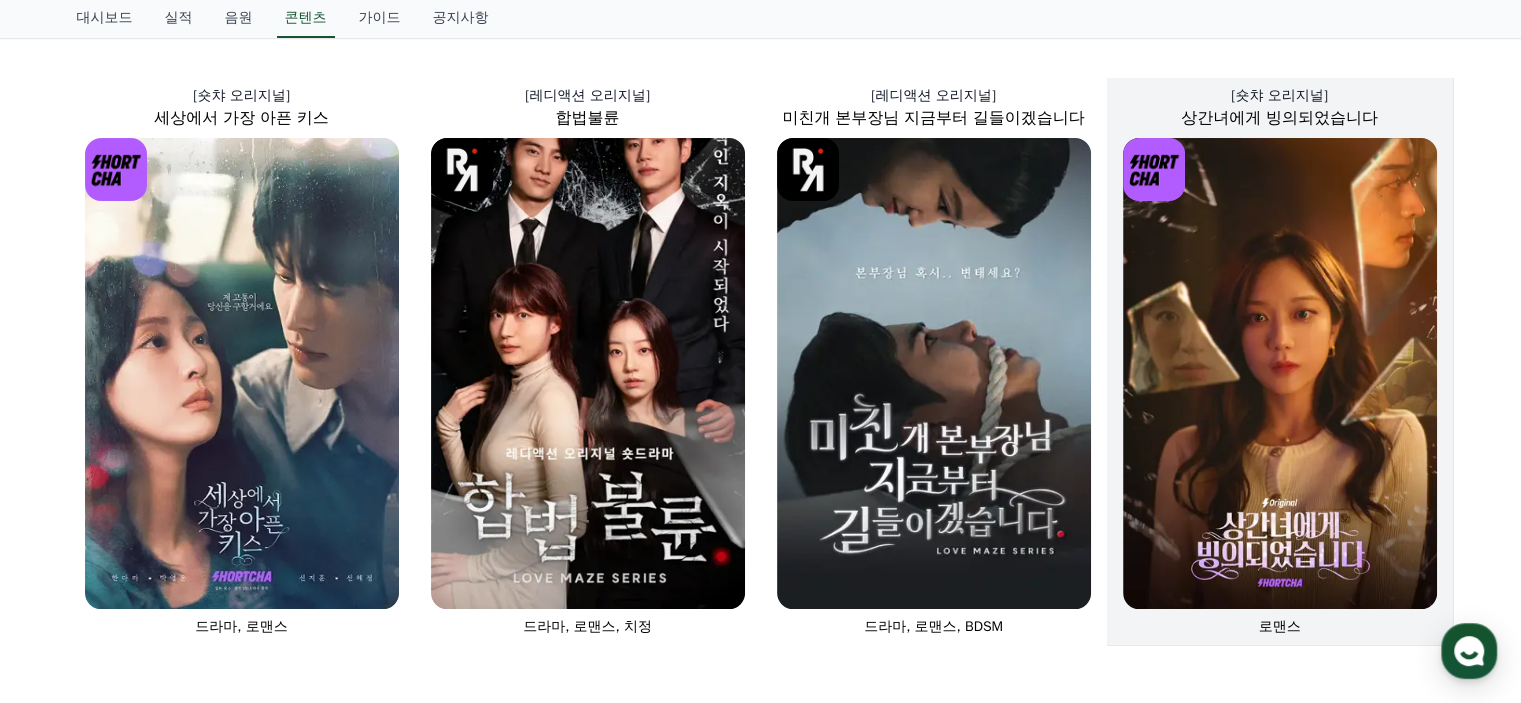 click at bounding box center (1280, 373) 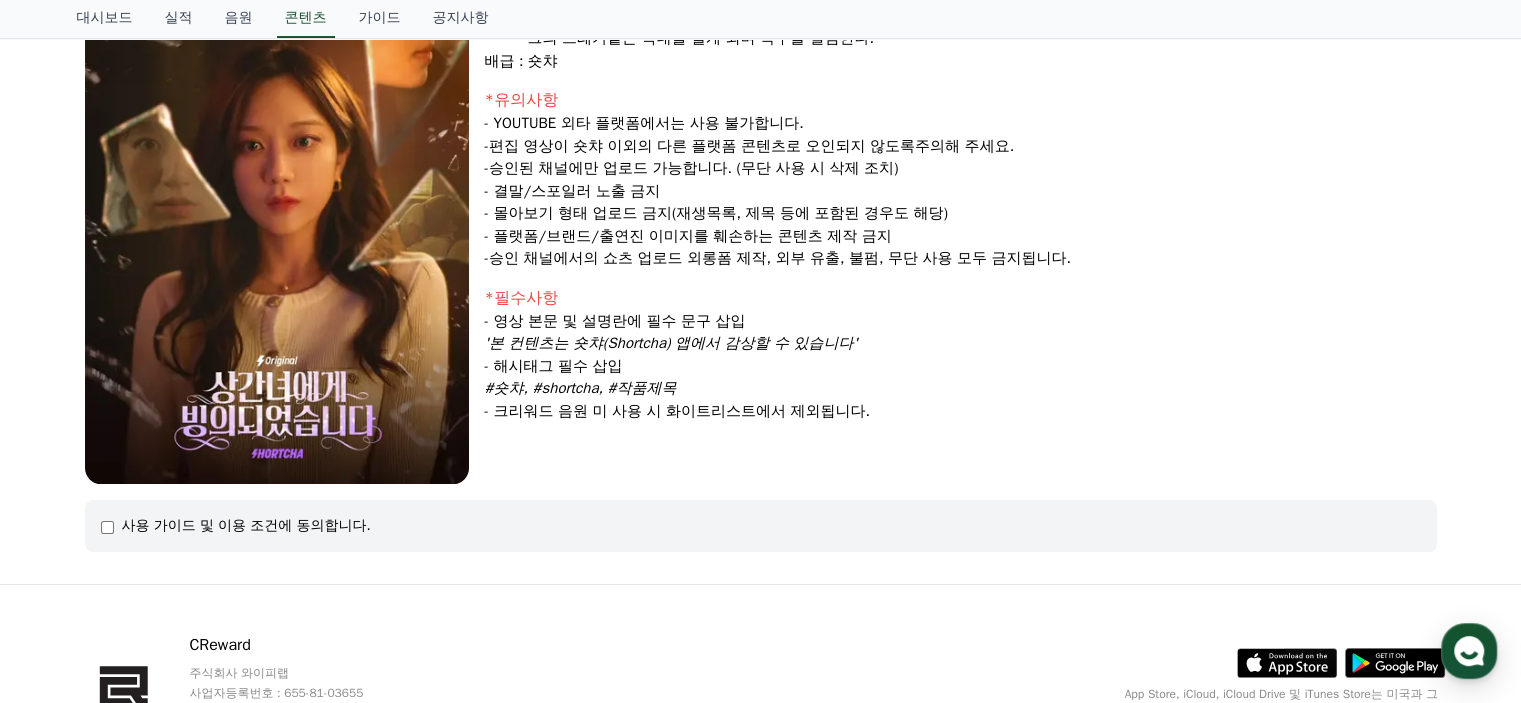 scroll, scrollTop: 105, scrollLeft: 0, axis: vertical 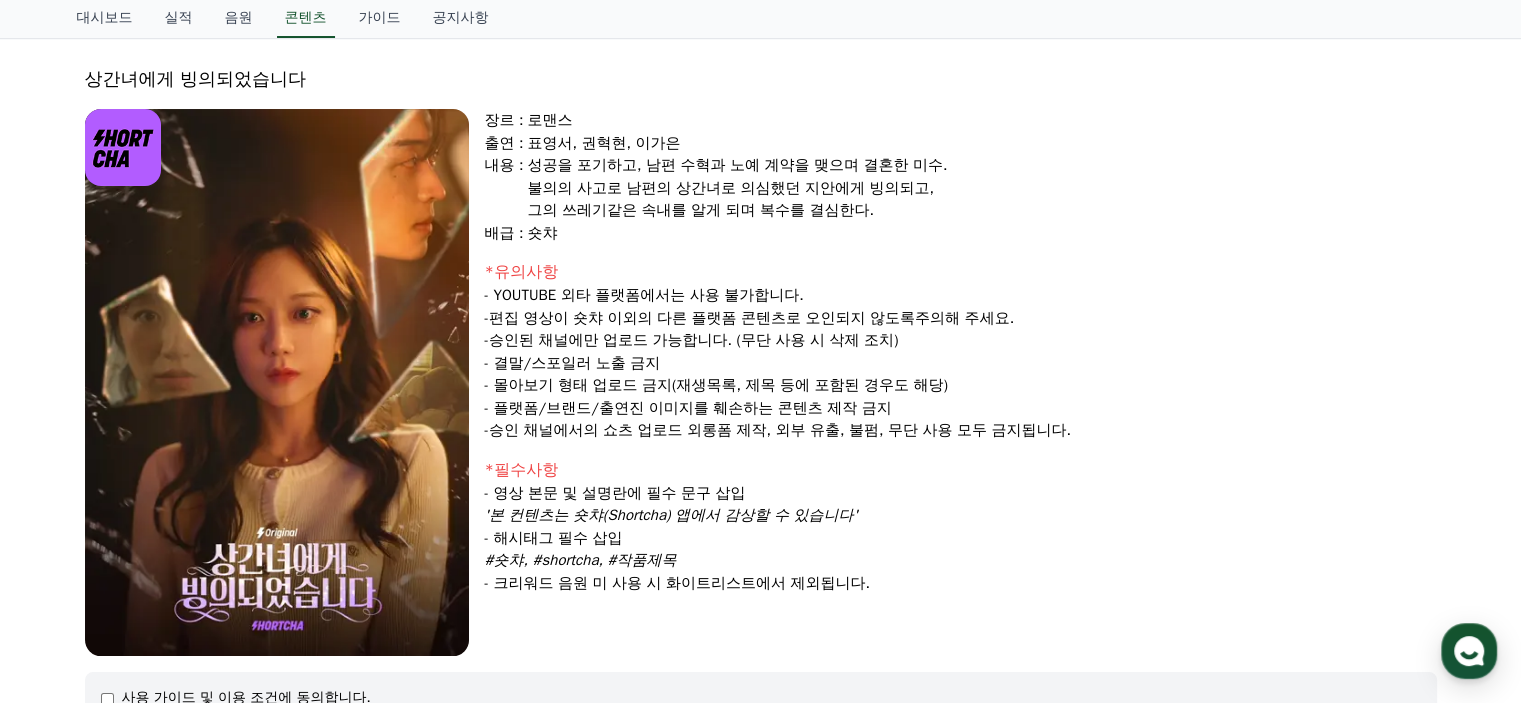 click at bounding box center [277, 382] 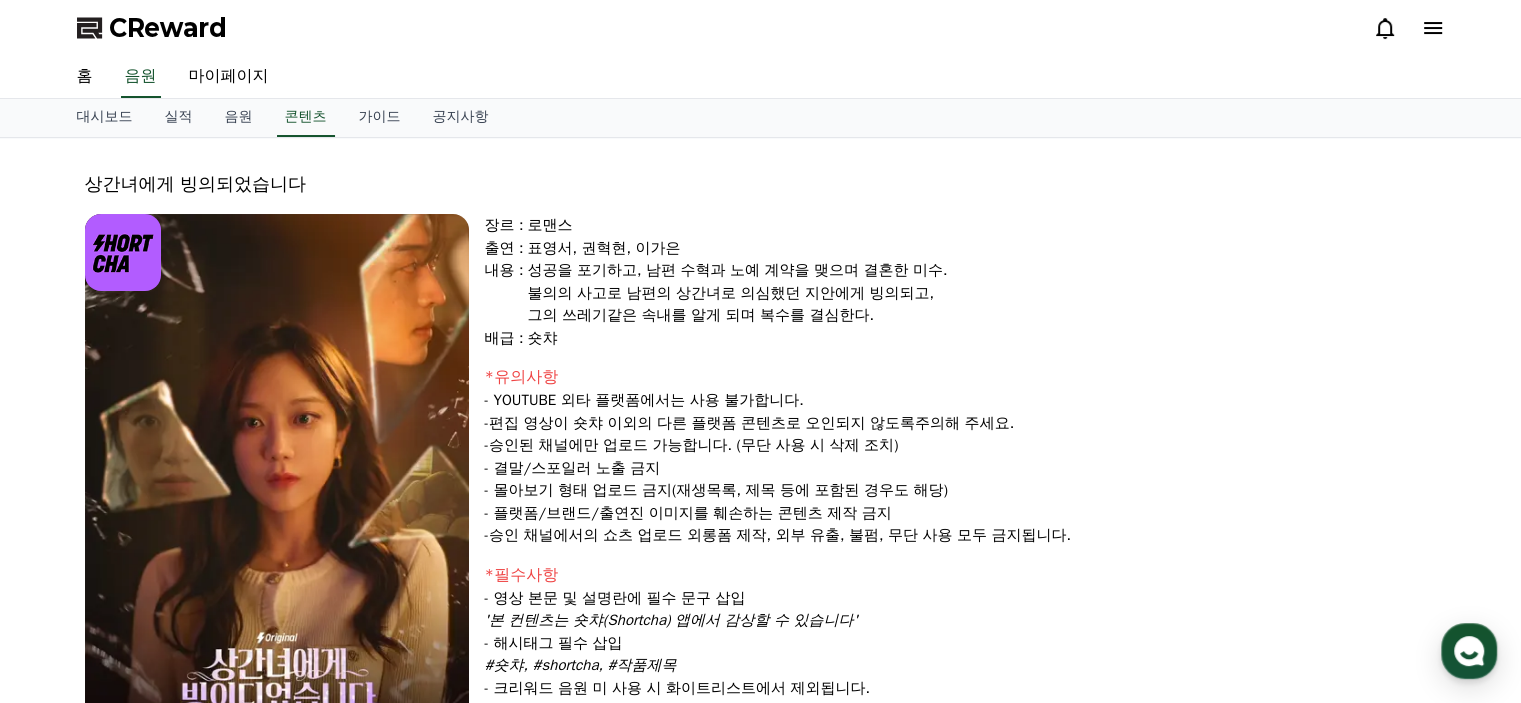 scroll, scrollTop: 300, scrollLeft: 0, axis: vertical 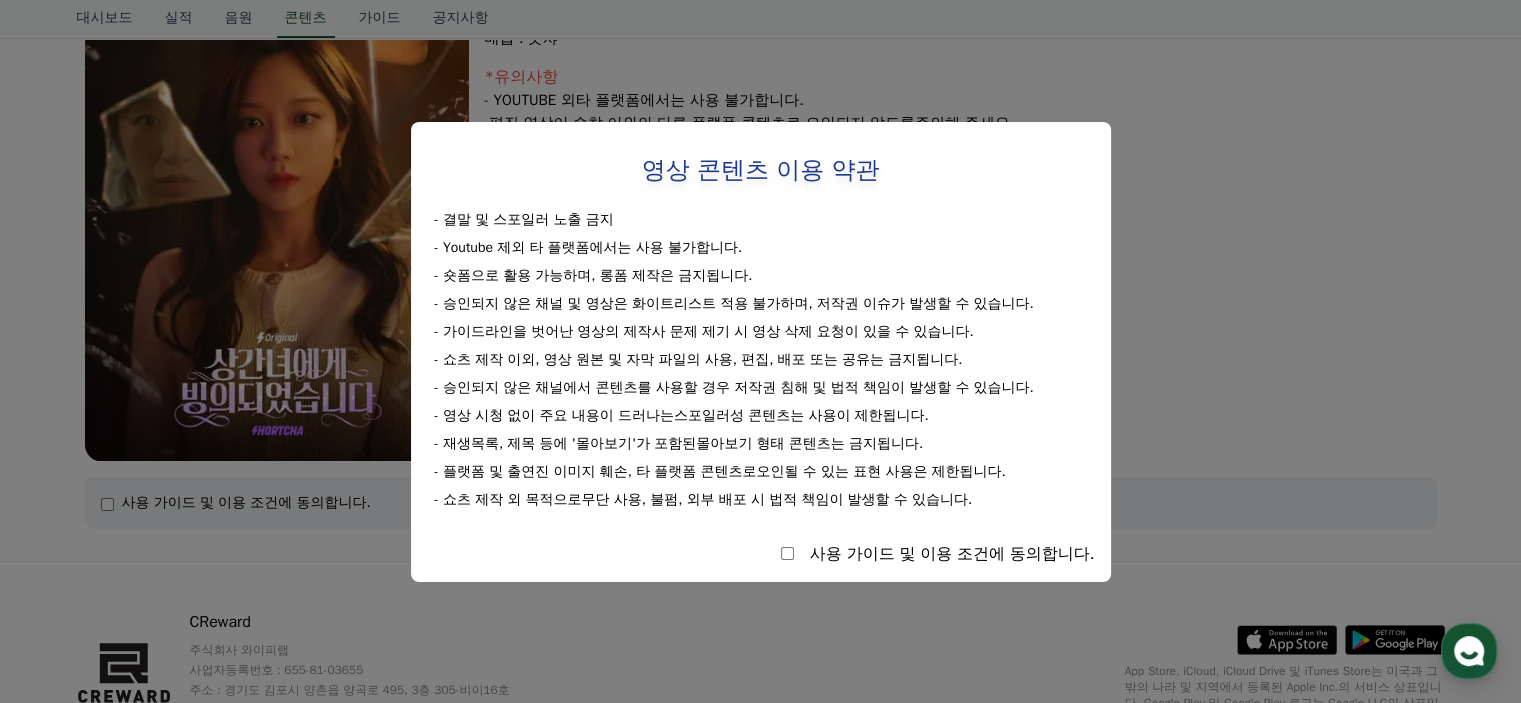 select 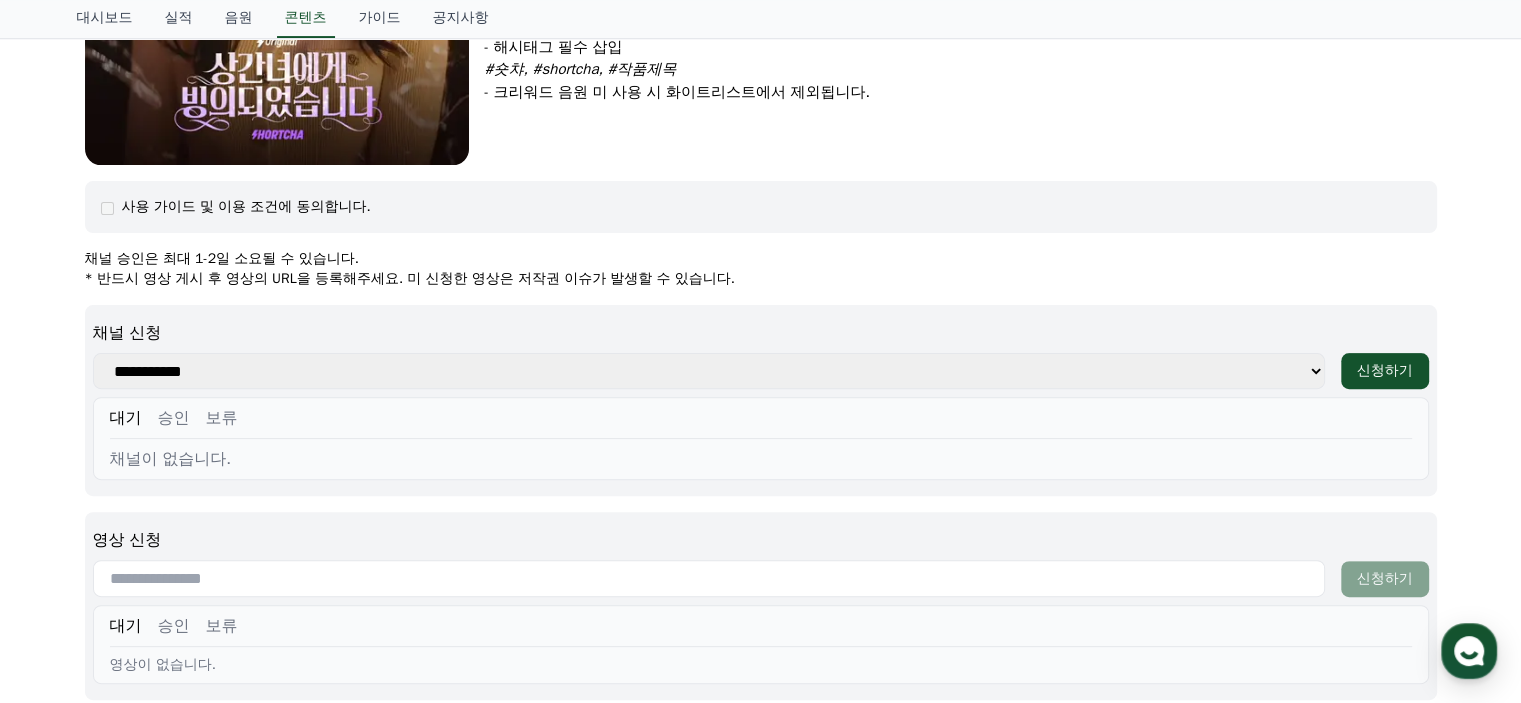 scroll, scrollTop: 700, scrollLeft: 0, axis: vertical 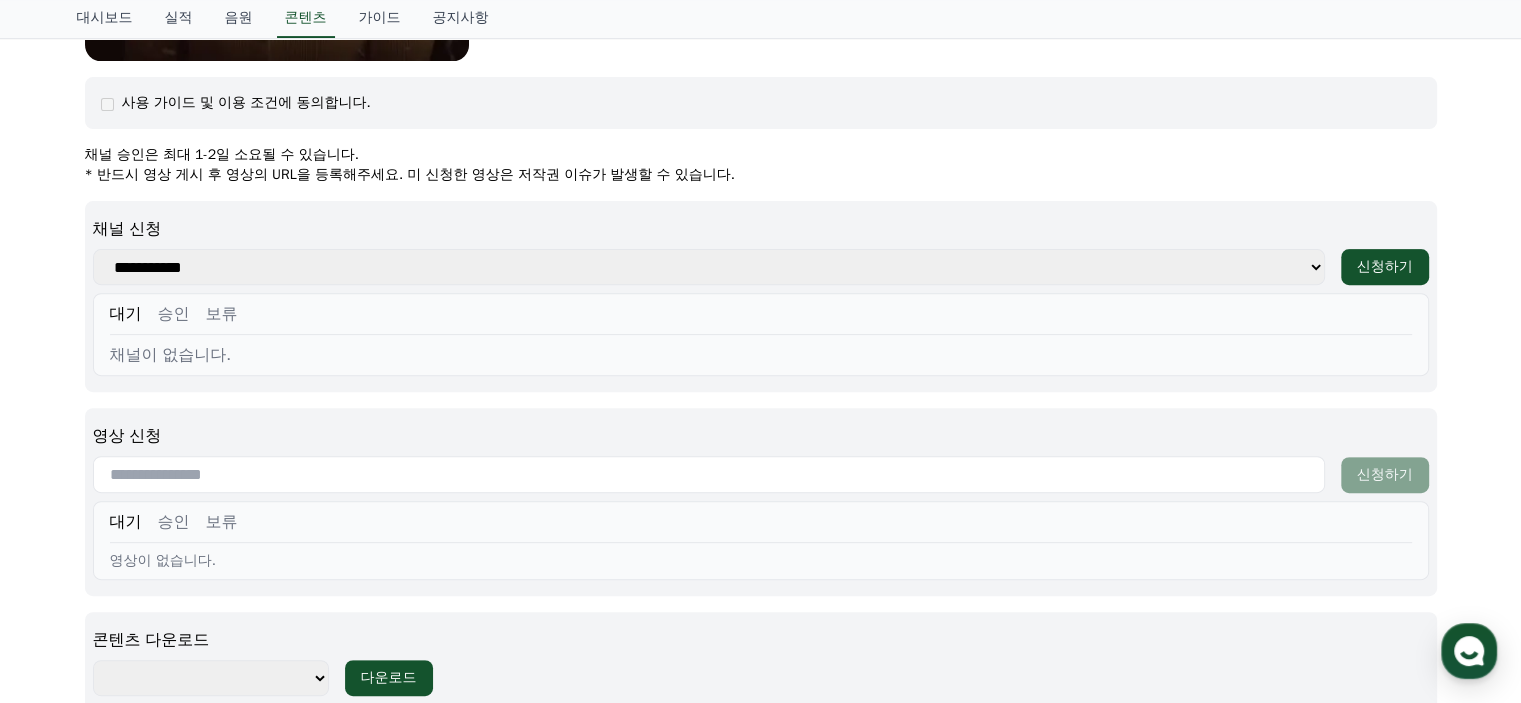 click on "**********" at bounding box center [709, 267] 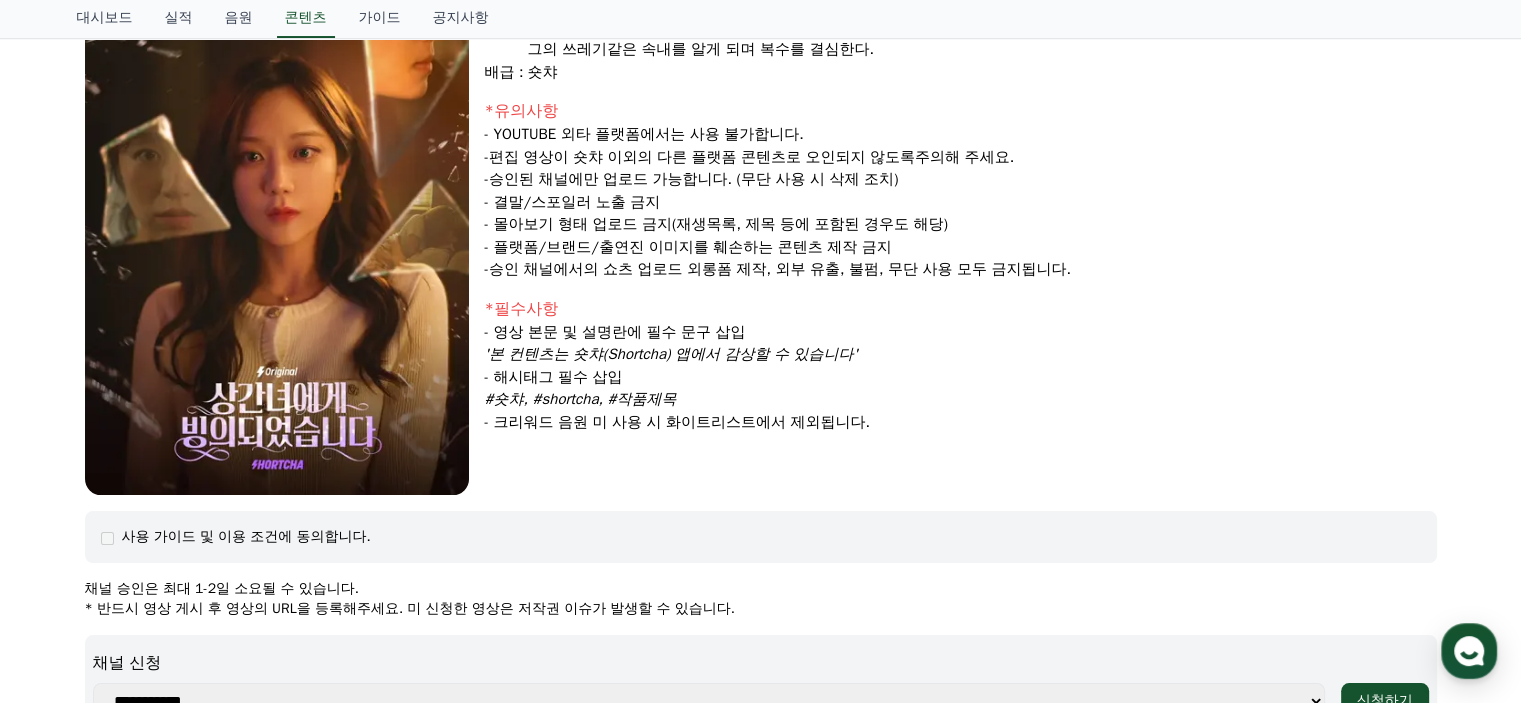 scroll, scrollTop: 0, scrollLeft: 0, axis: both 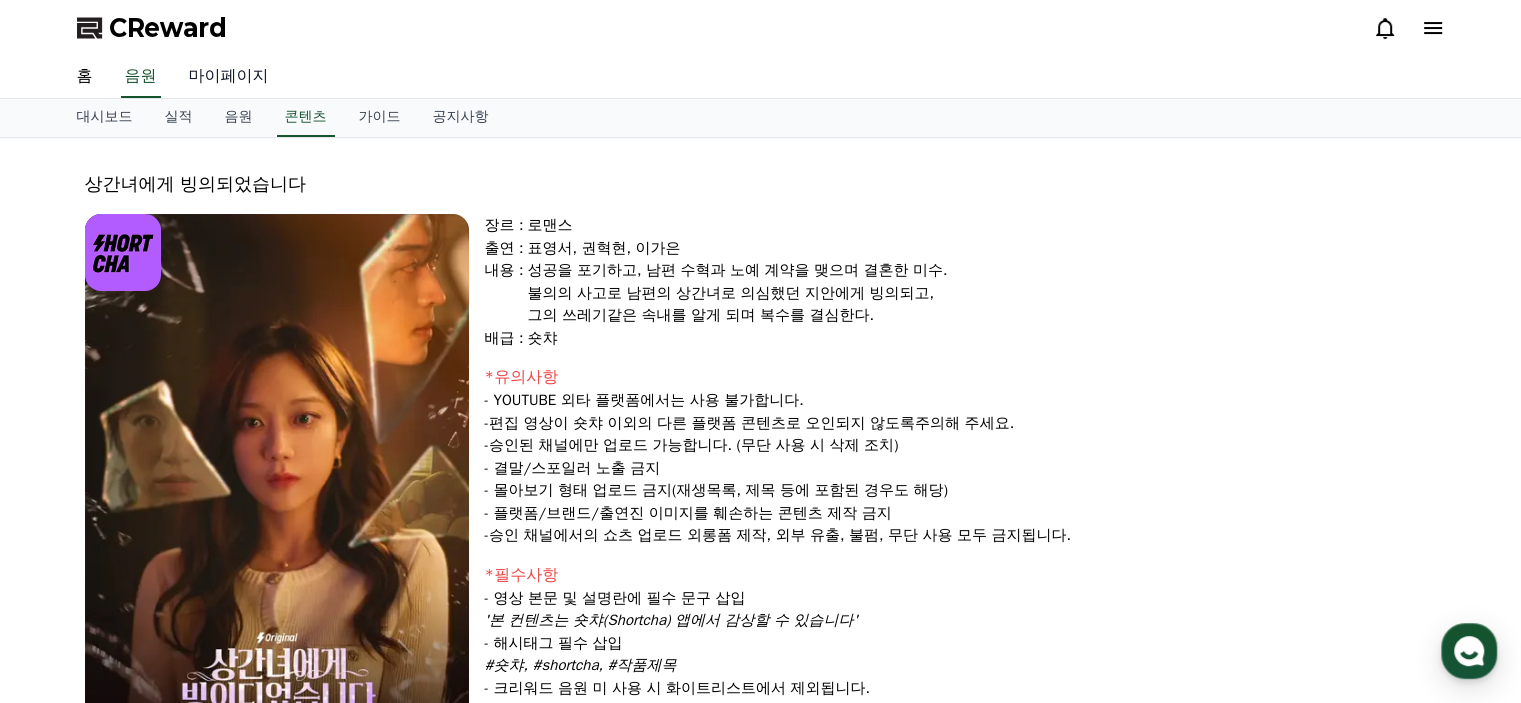 click on "마이페이지" at bounding box center [229, 77] 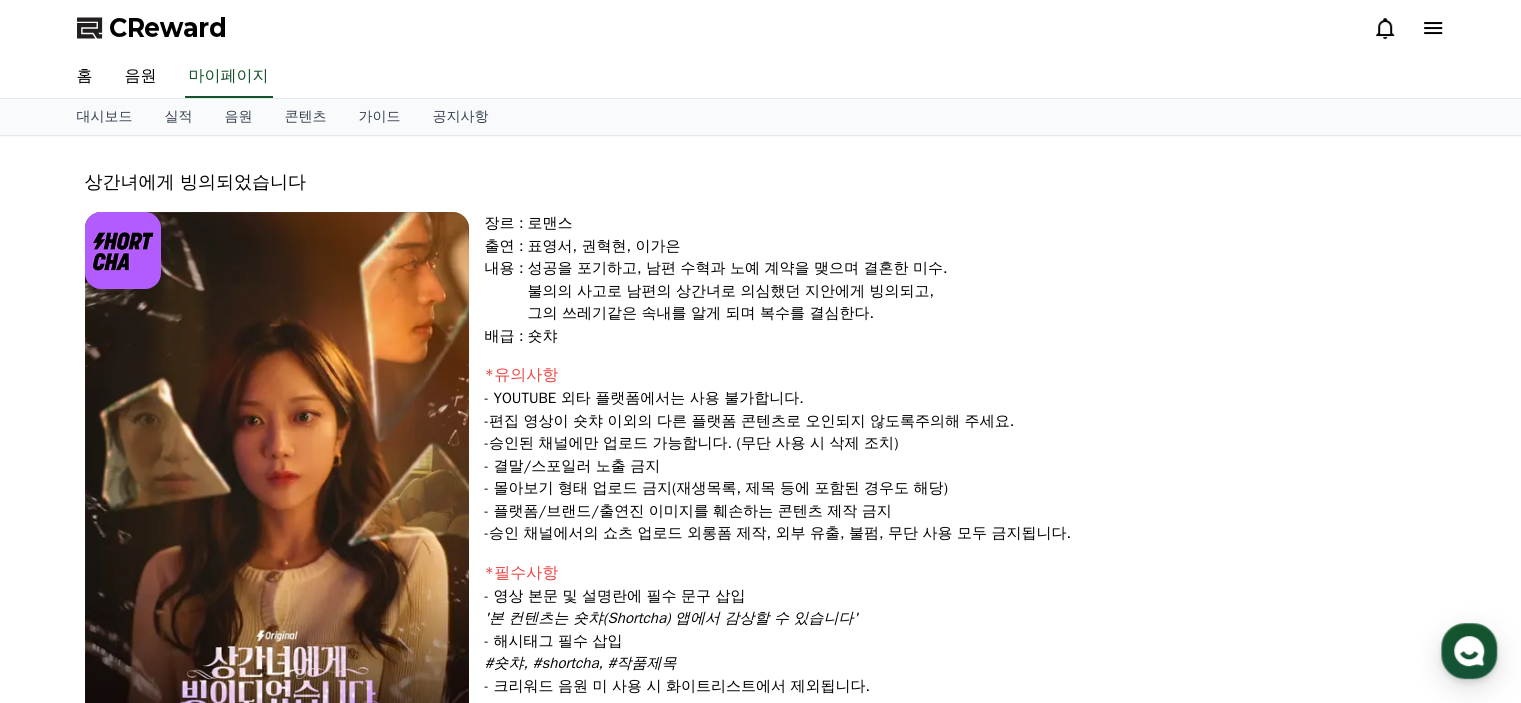 select on "**********" 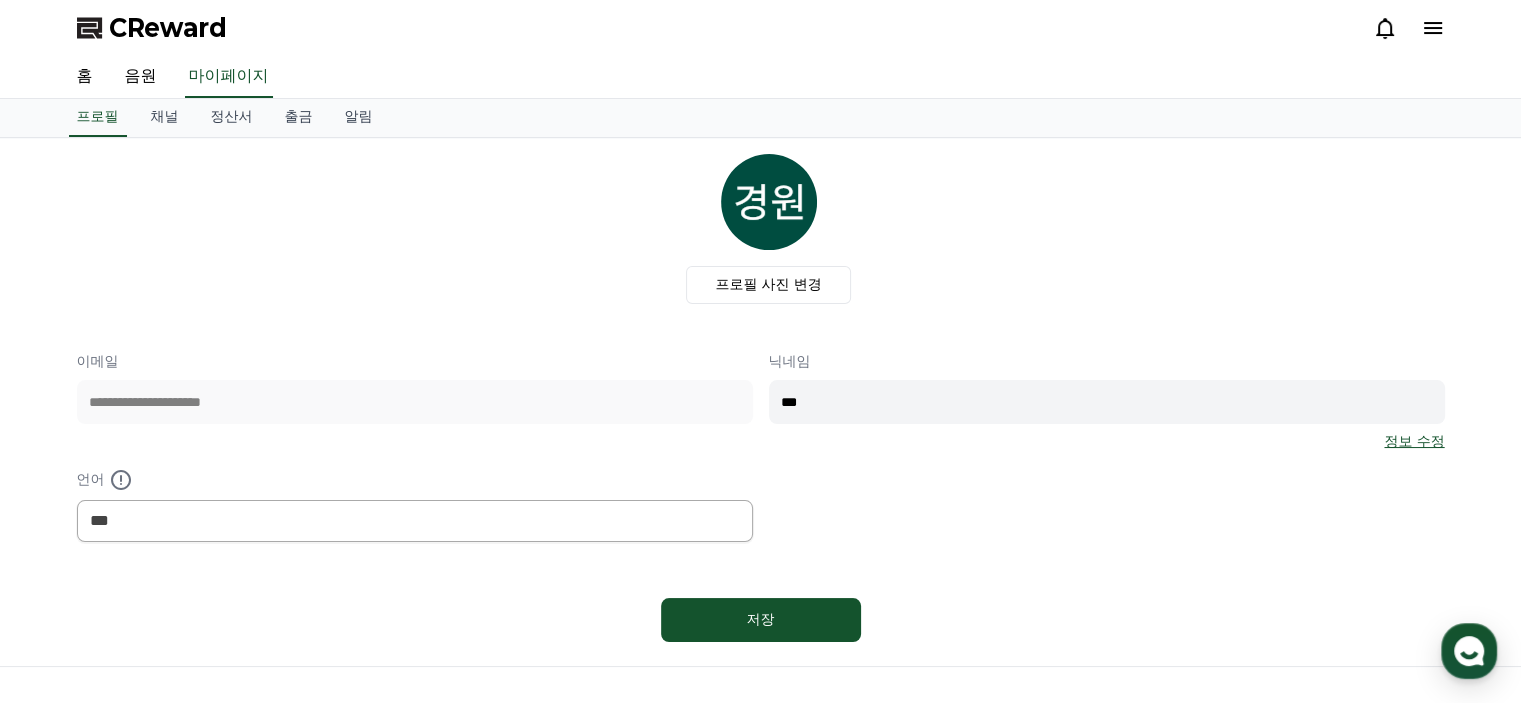 drag, startPoint x: 140, startPoint y: 75, endPoint x: 316, endPoint y: 267, distance: 260.46112 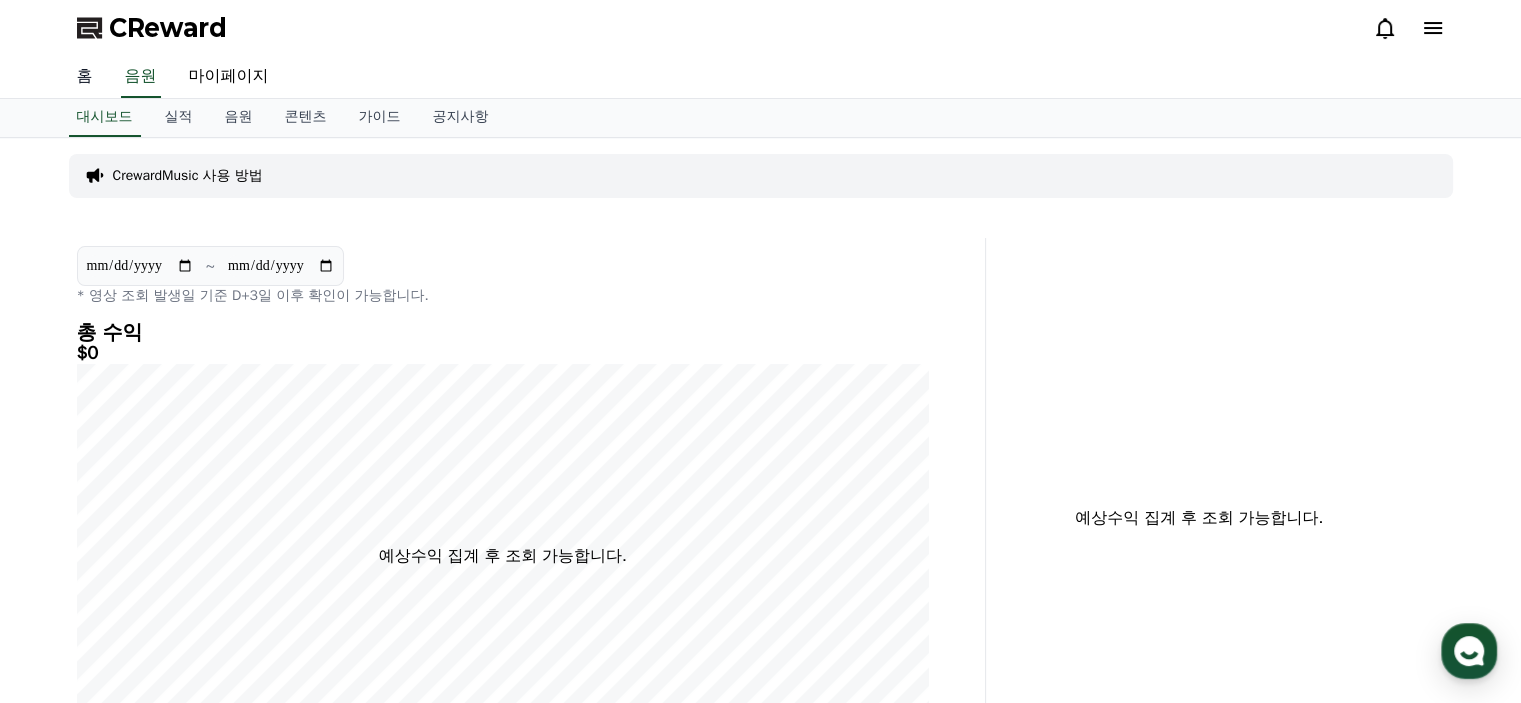 click on "홈" at bounding box center [85, 77] 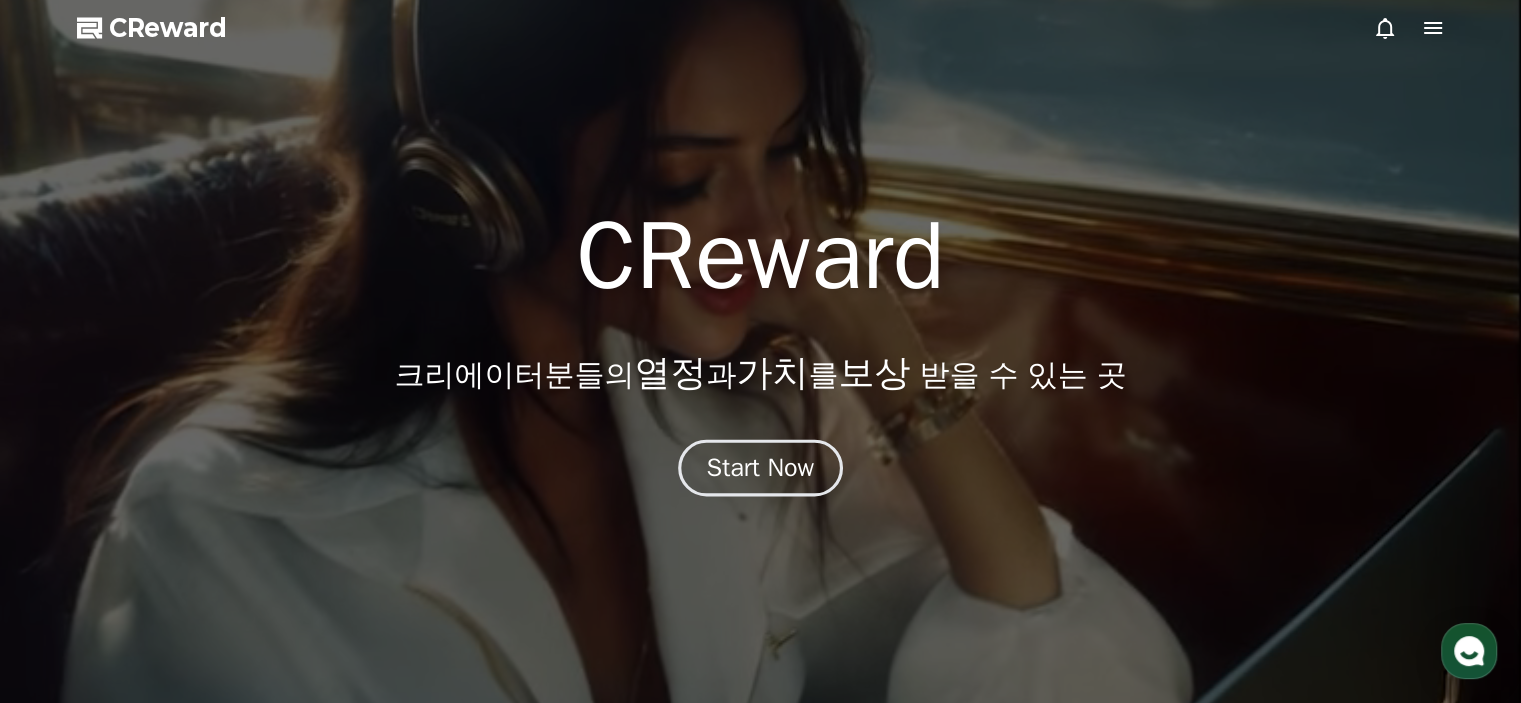 click on "Start Now" at bounding box center [761, 468] 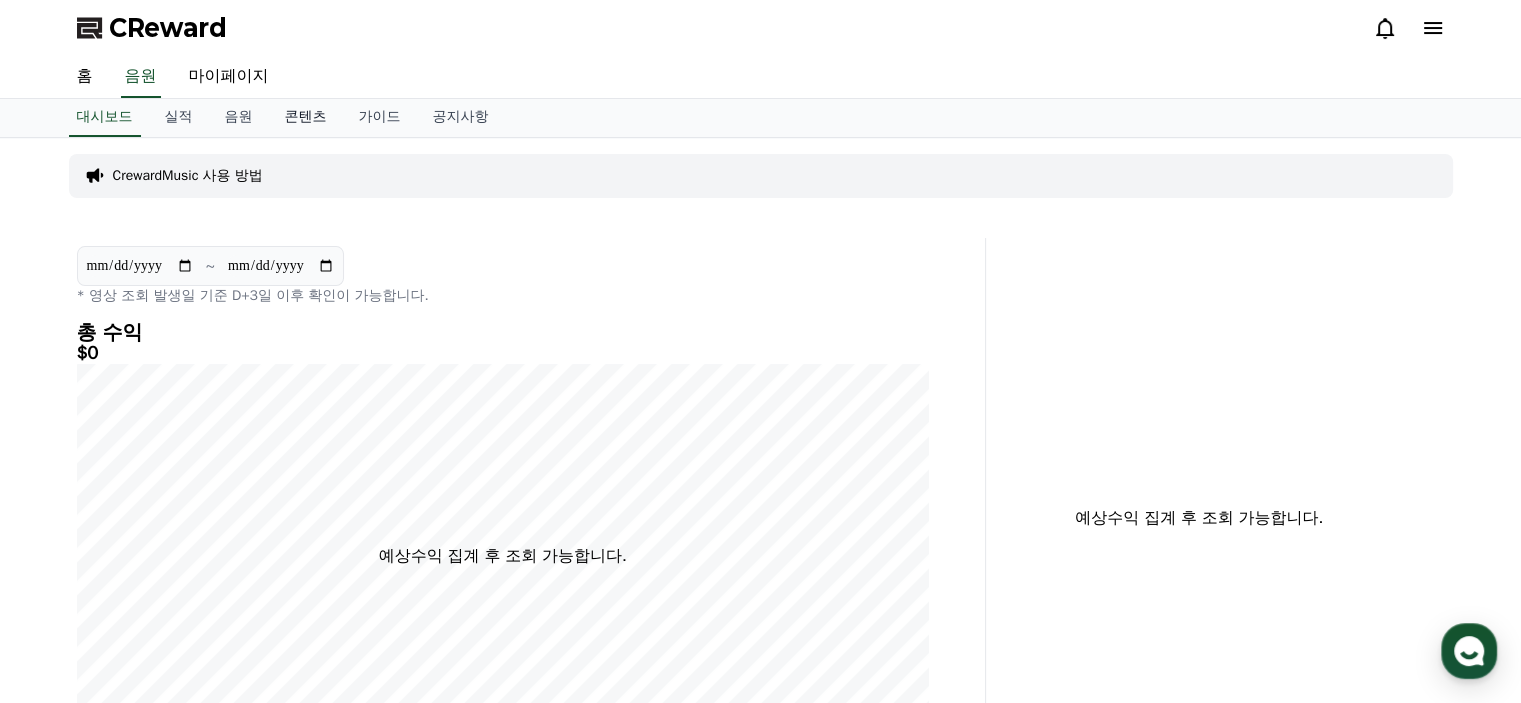 click on "콘텐츠" at bounding box center (306, 118) 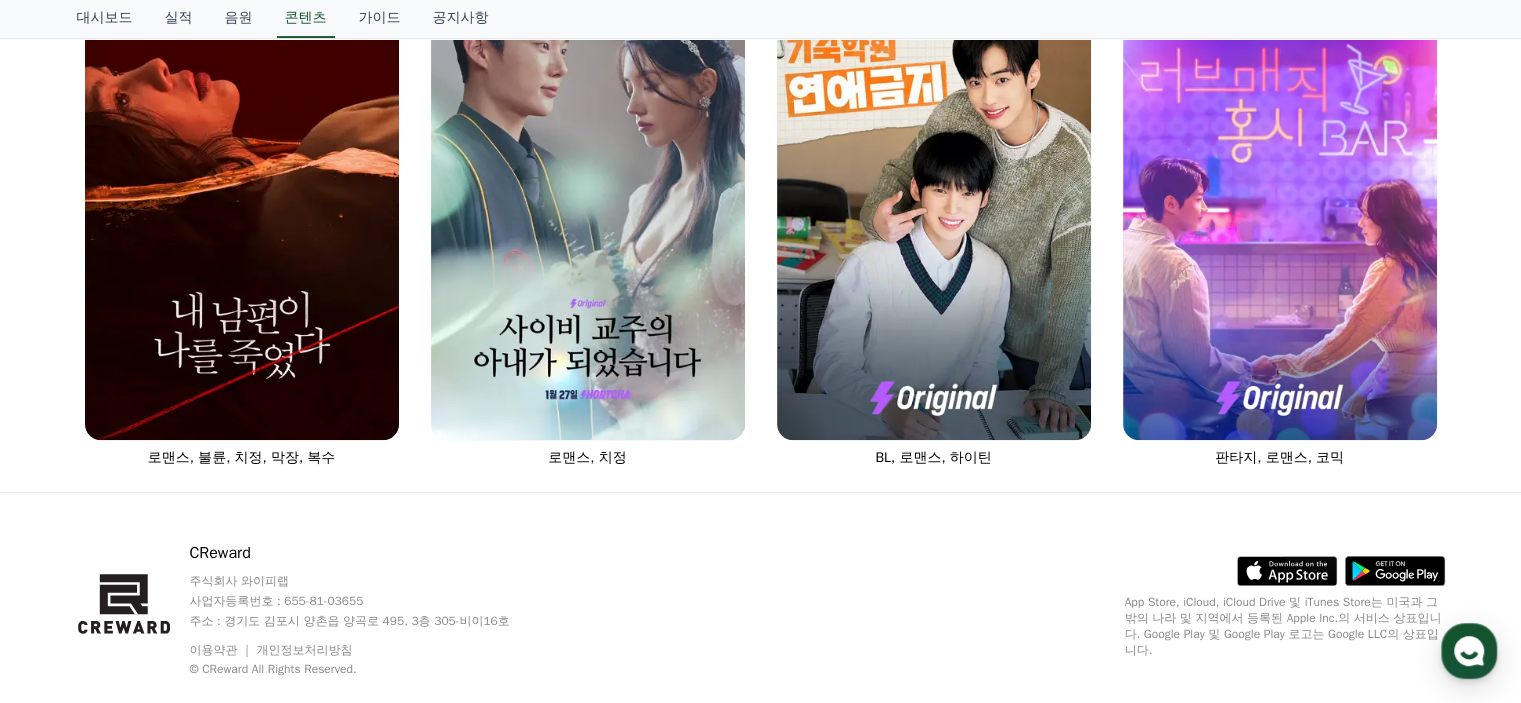 scroll, scrollTop: 836, scrollLeft: 0, axis: vertical 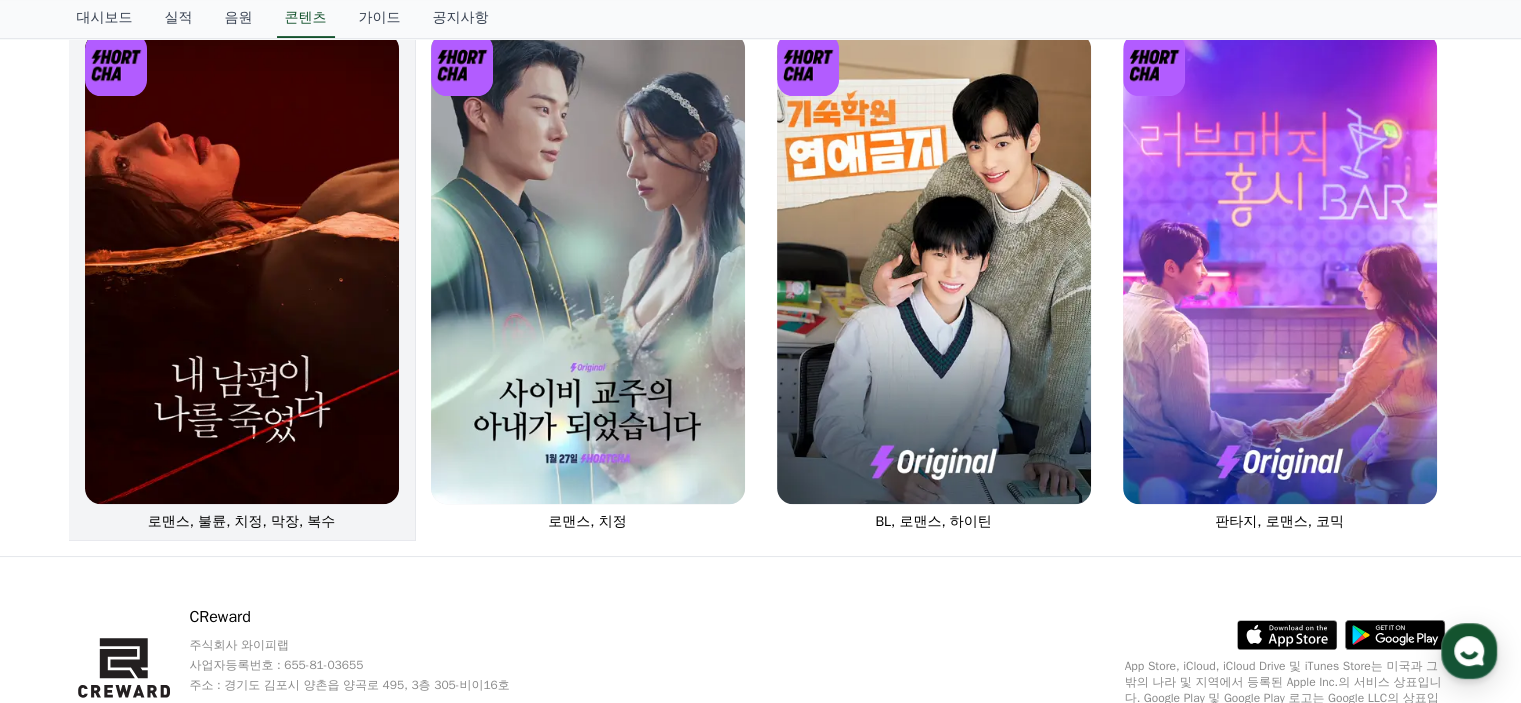 click at bounding box center (242, 268) 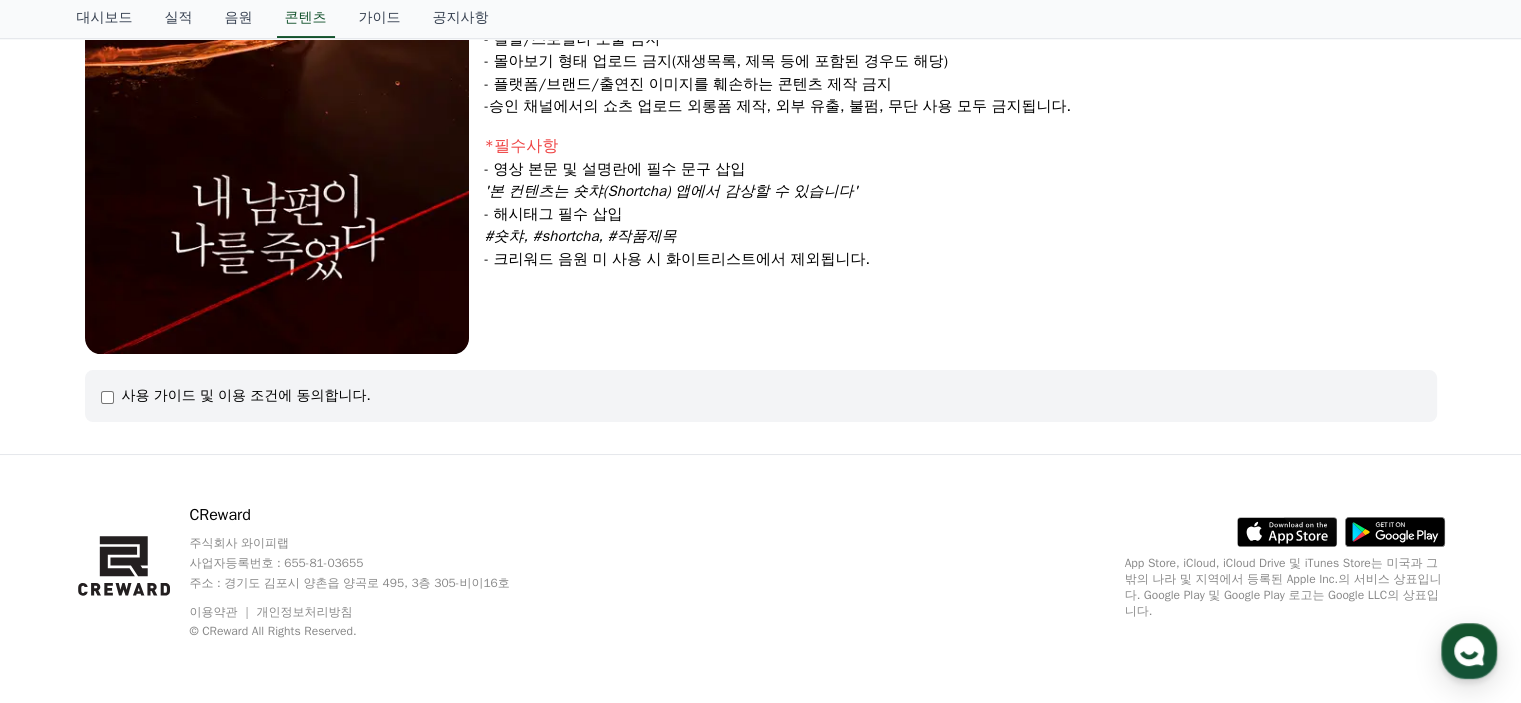 scroll, scrollTop: 0, scrollLeft: 0, axis: both 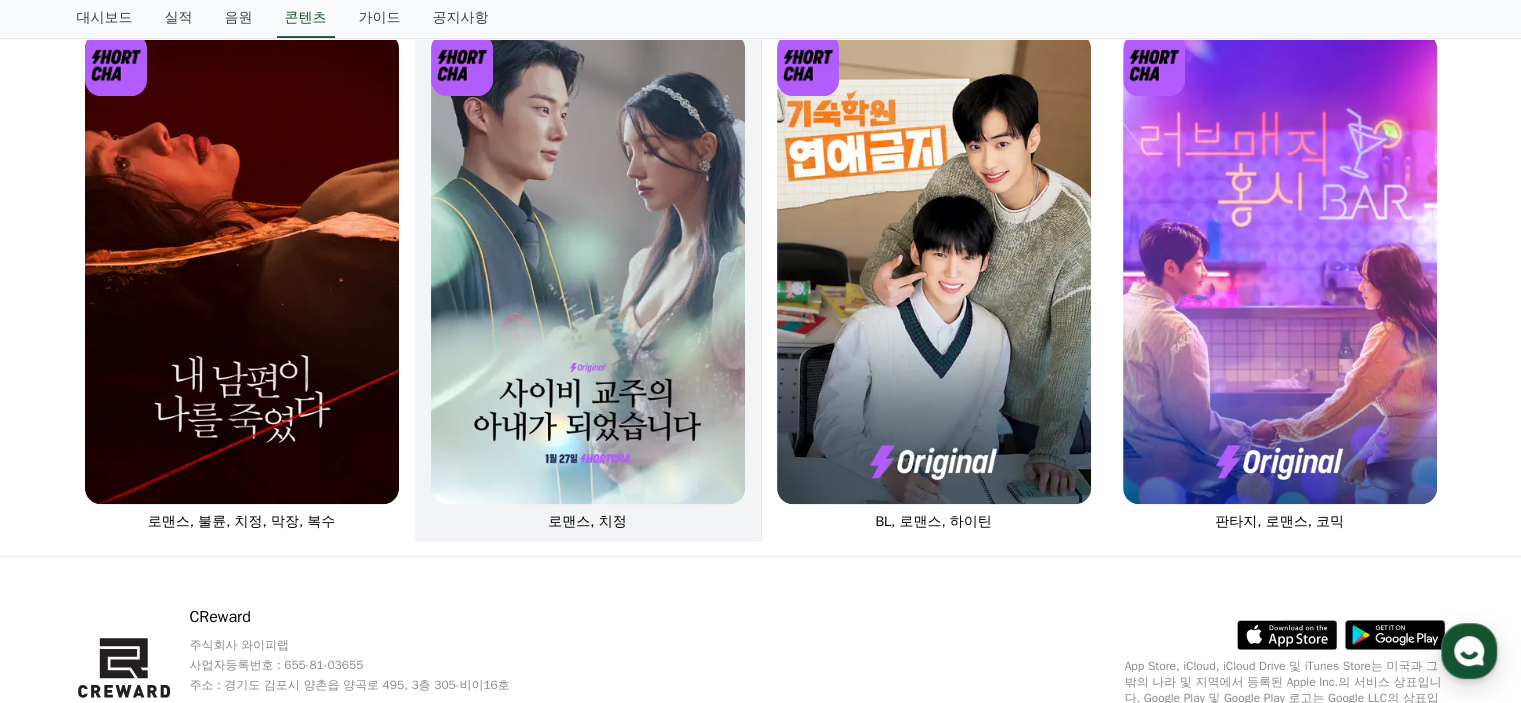 click at bounding box center [588, 268] 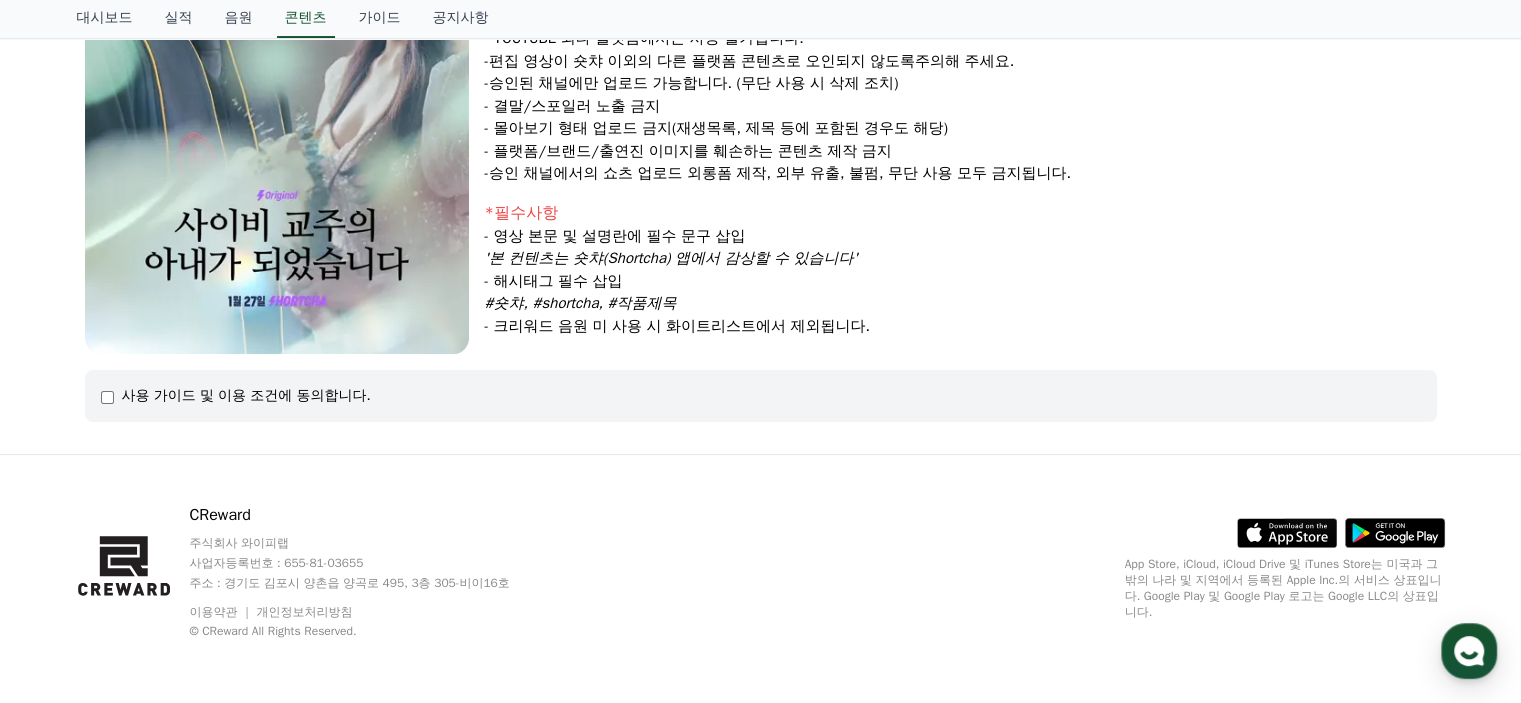 scroll, scrollTop: 0, scrollLeft: 0, axis: both 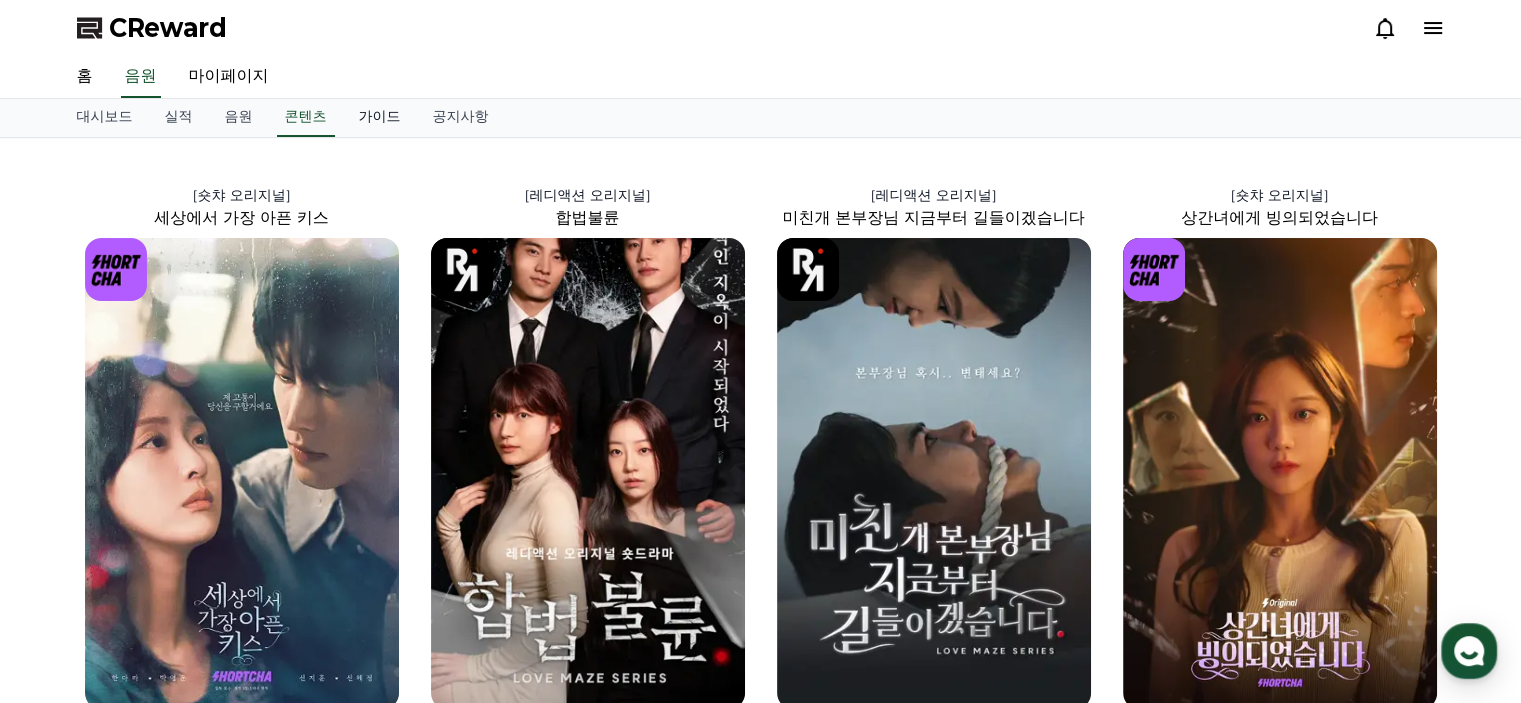 click on "가이드" at bounding box center [380, 118] 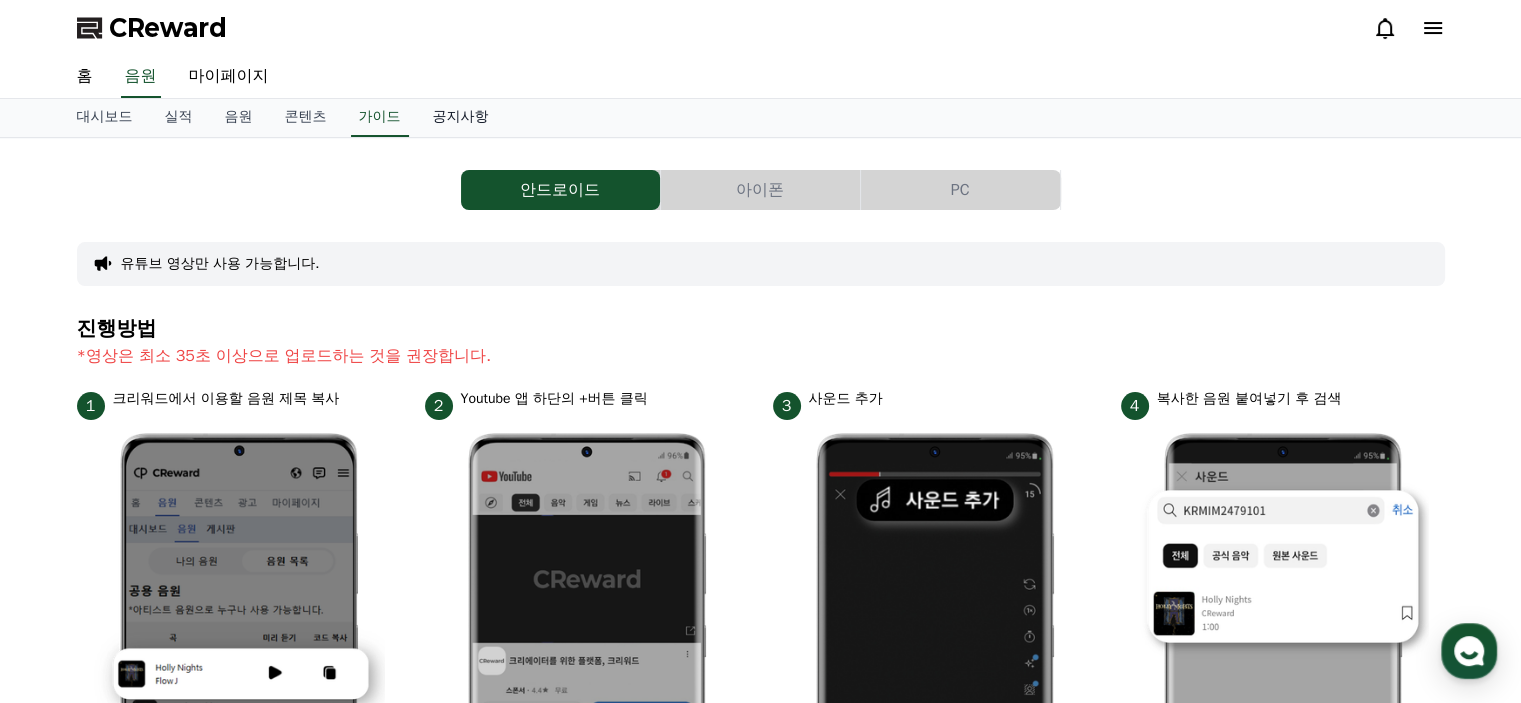 click on "공지사항" at bounding box center [461, 118] 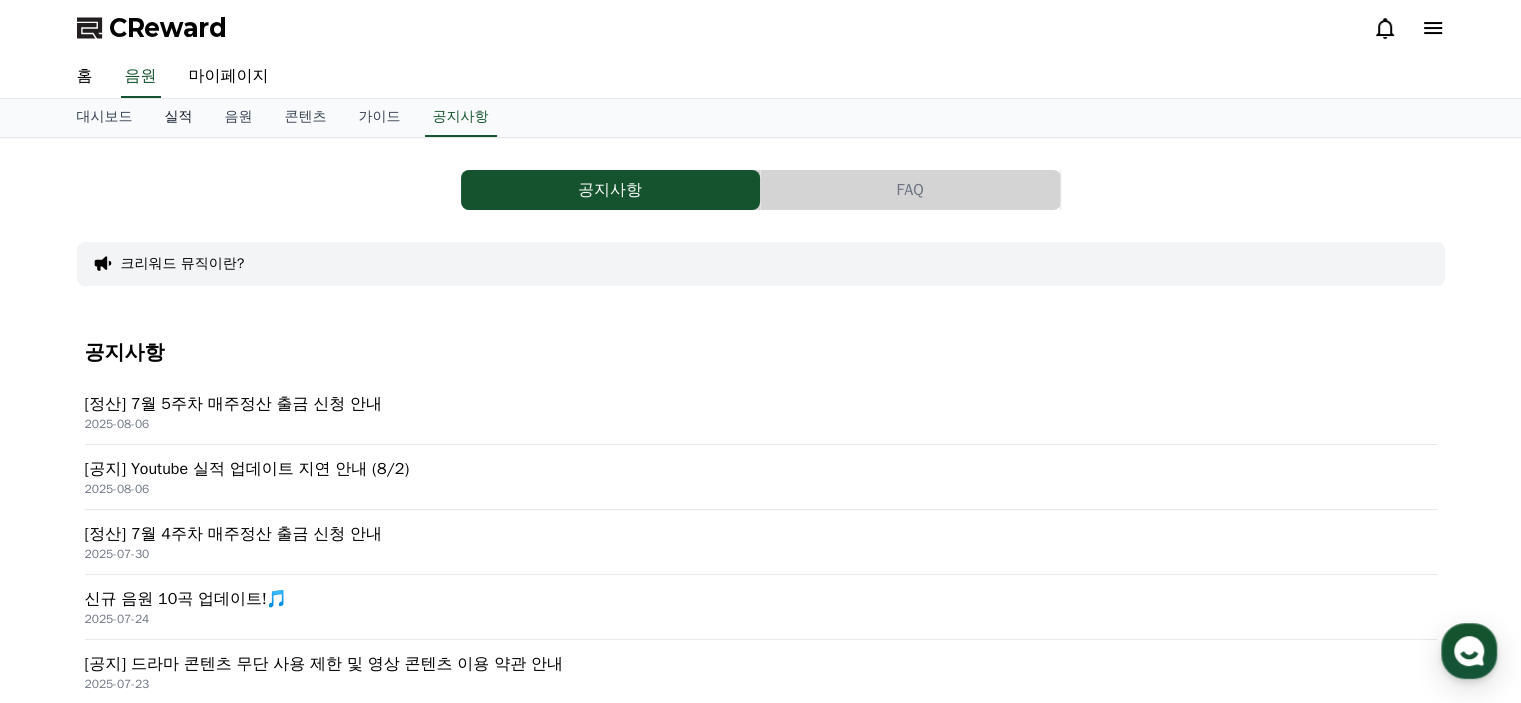 click on "실적" at bounding box center (179, 118) 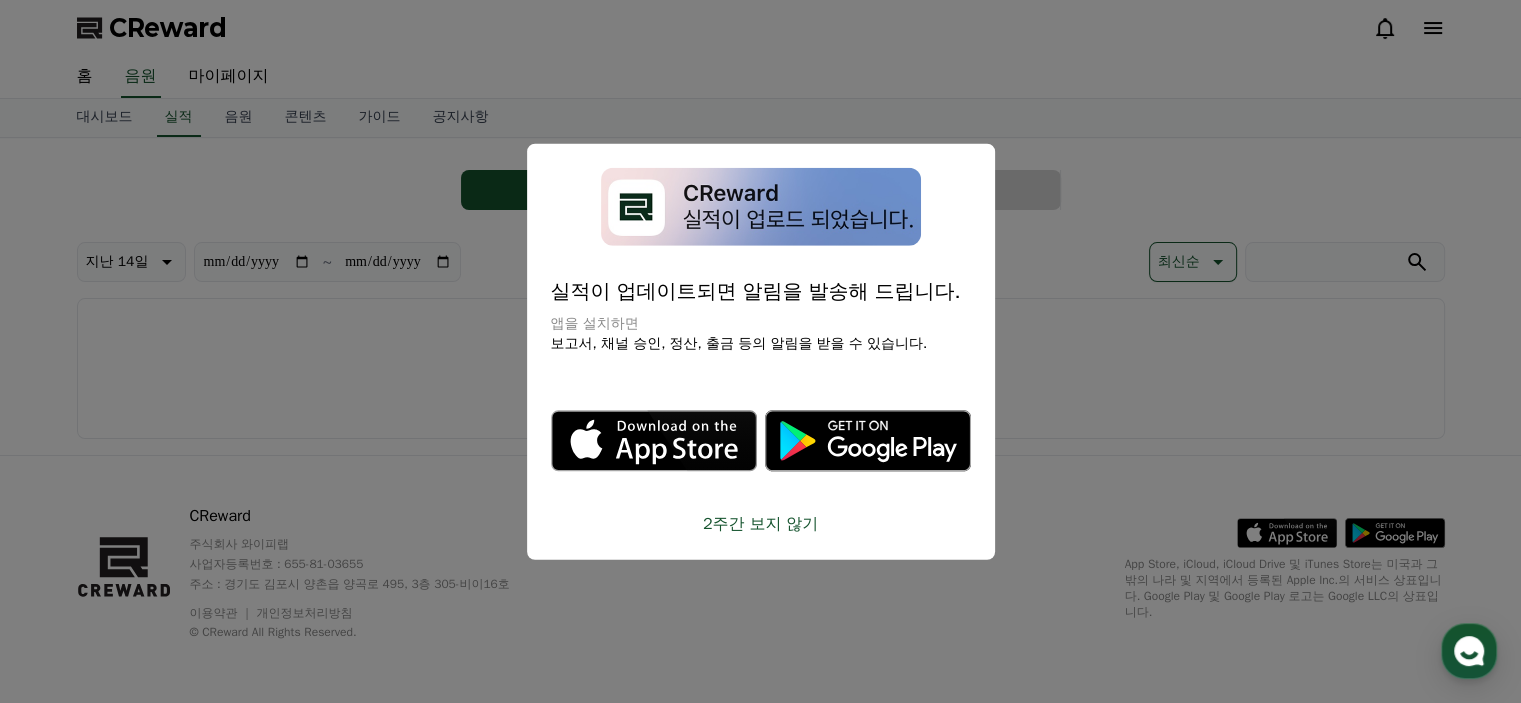 click at bounding box center (760, 351) 